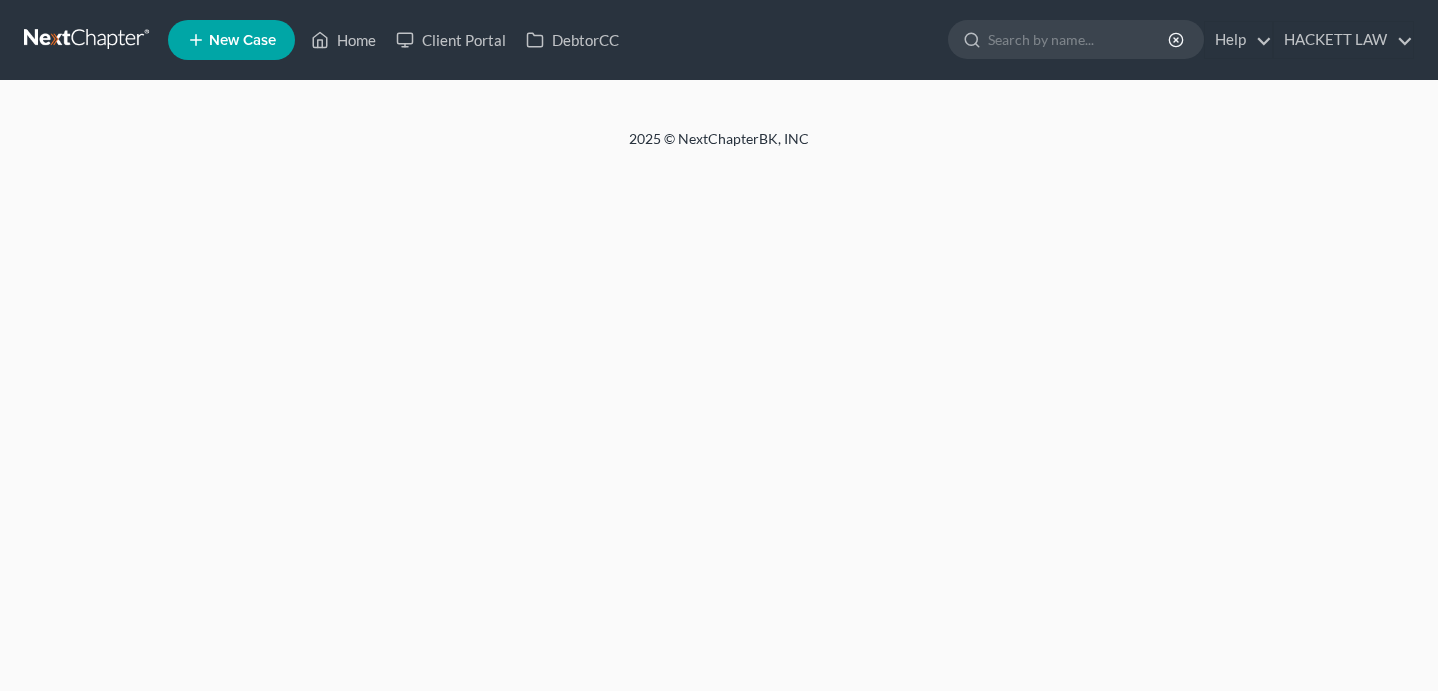 scroll, scrollTop: 0, scrollLeft: 0, axis: both 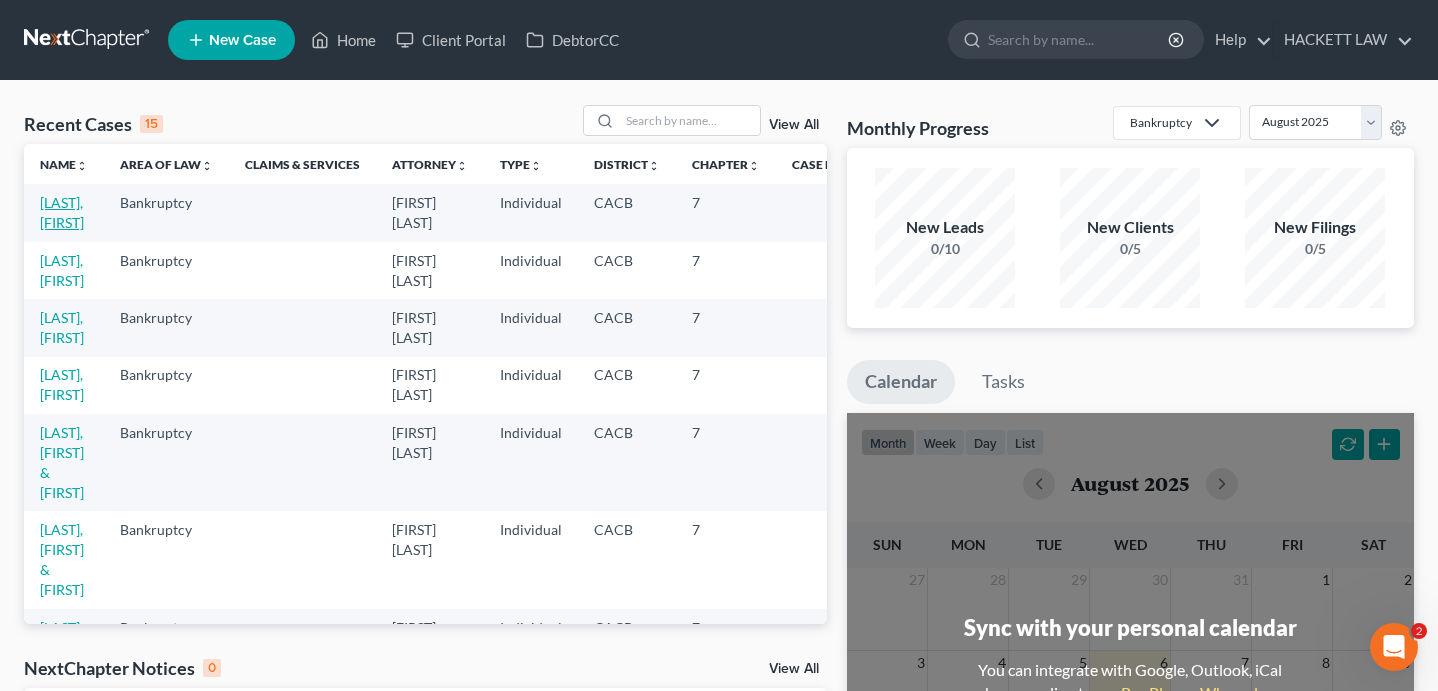 click on "[LAST], [FIRST]" at bounding box center (62, 212) 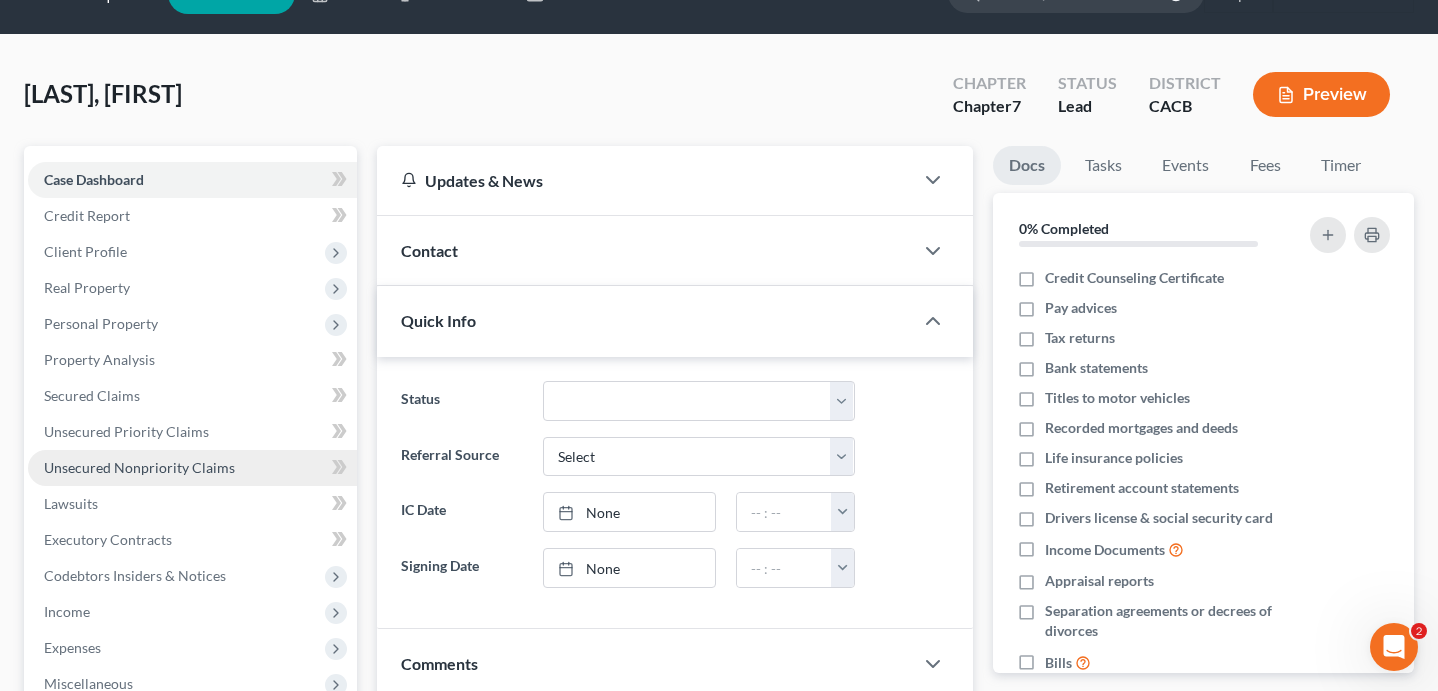 scroll, scrollTop: 50, scrollLeft: 0, axis: vertical 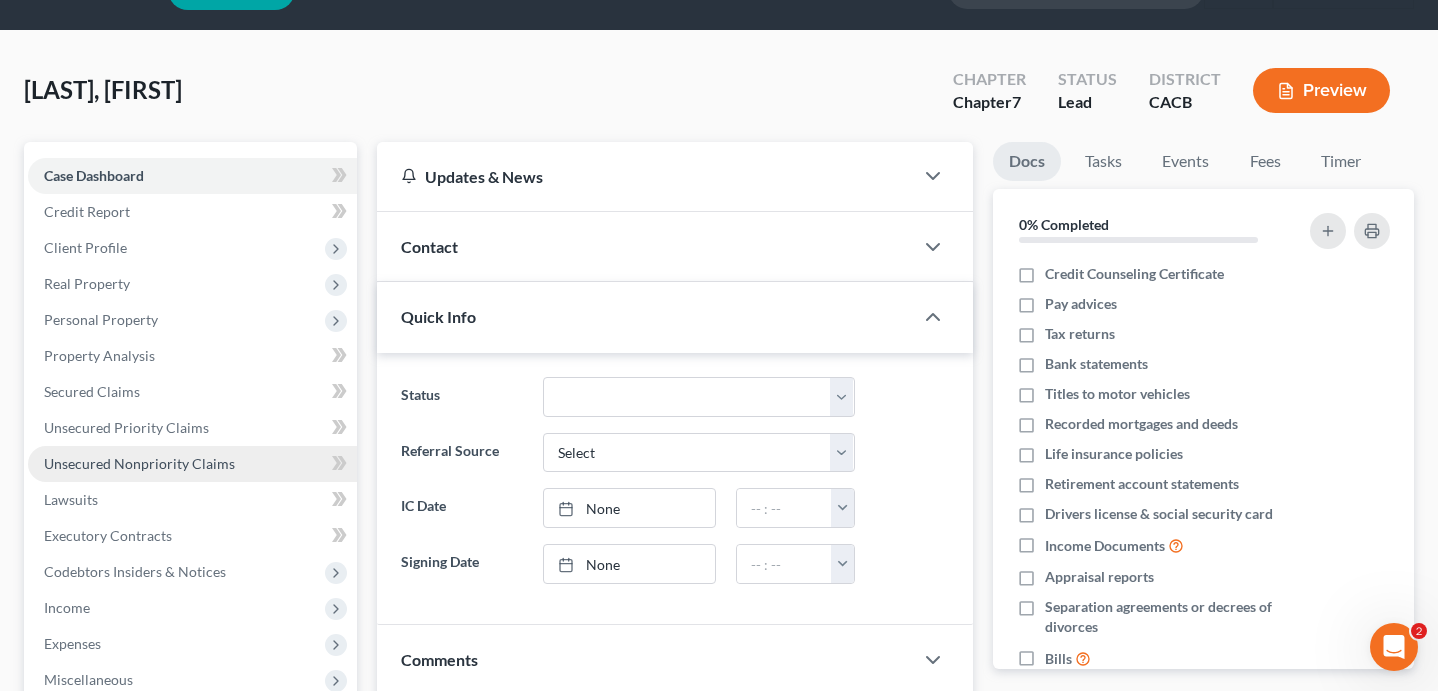 click on "Unsecured Nonpriority Claims" at bounding box center [139, 463] 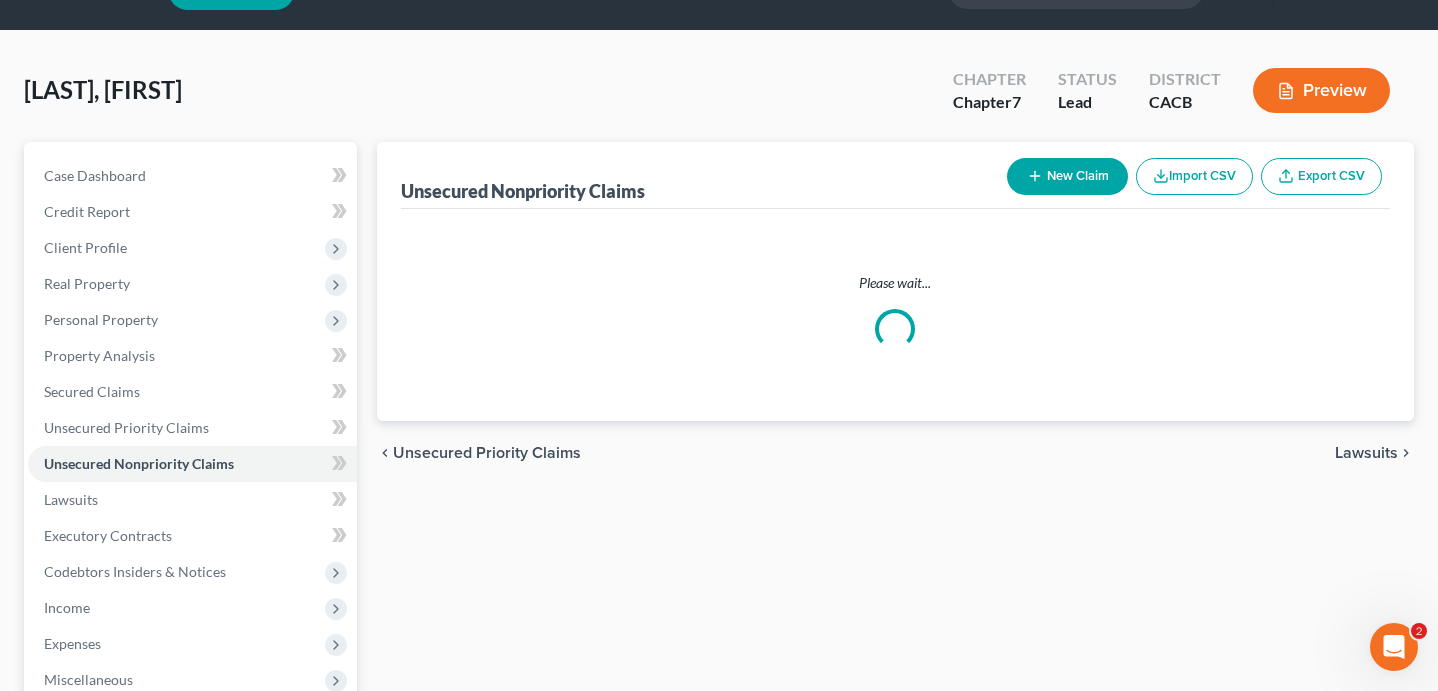 scroll, scrollTop: 0, scrollLeft: 0, axis: both 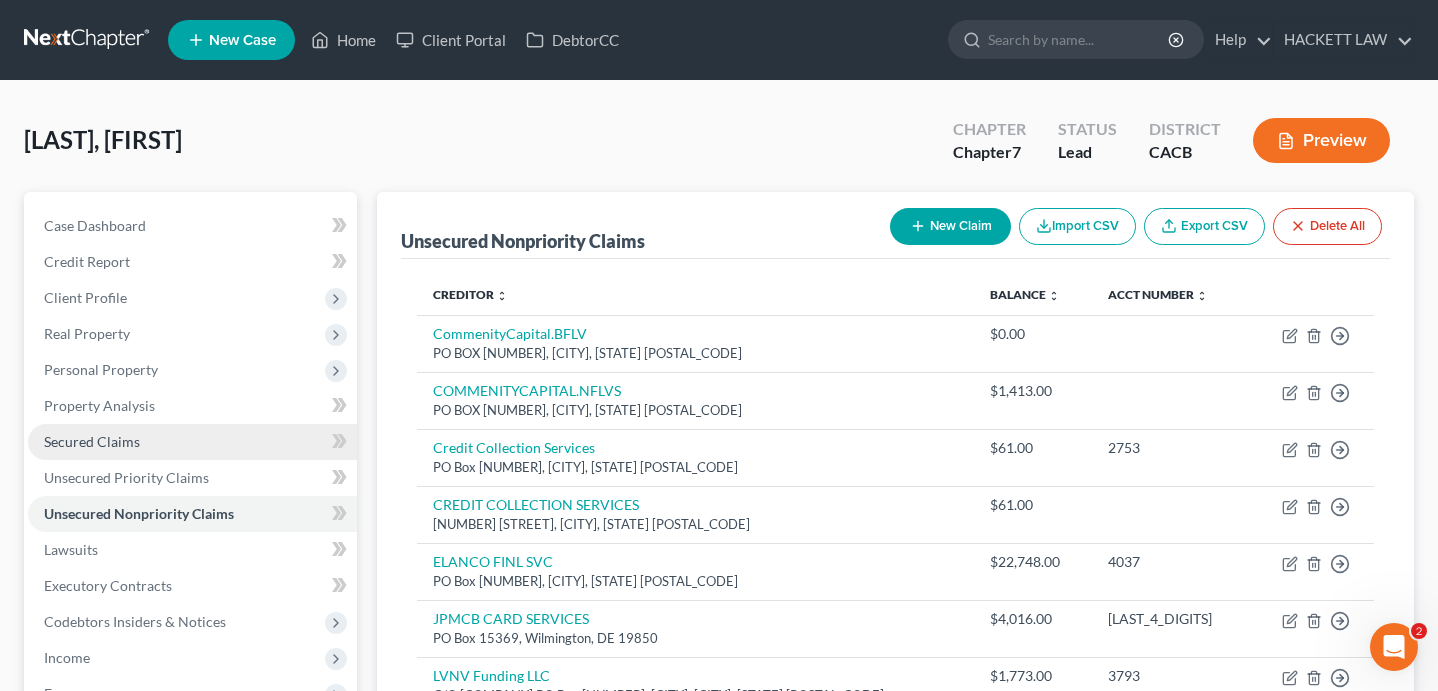 click on "Secured Claims" at bounding box center [192, 442] 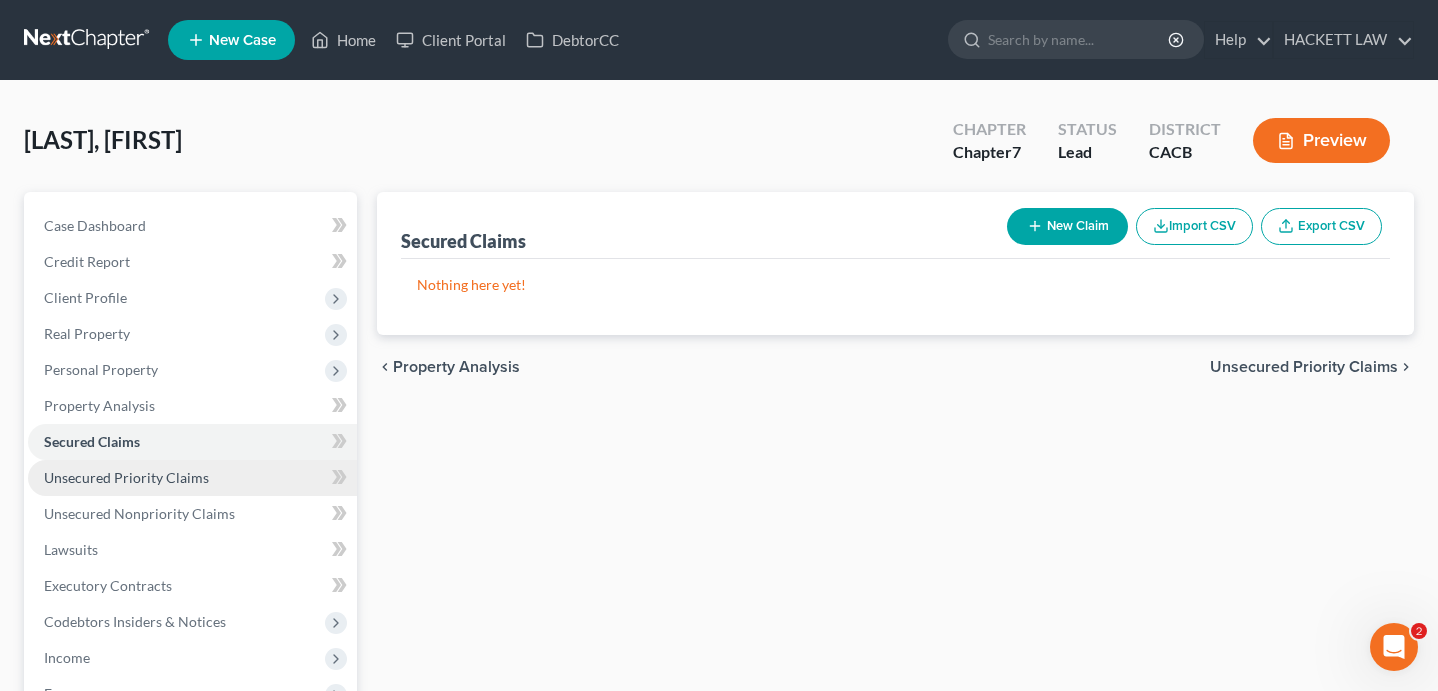 click on "Unsecured Priority Claims" at bounding box center [192, 478] 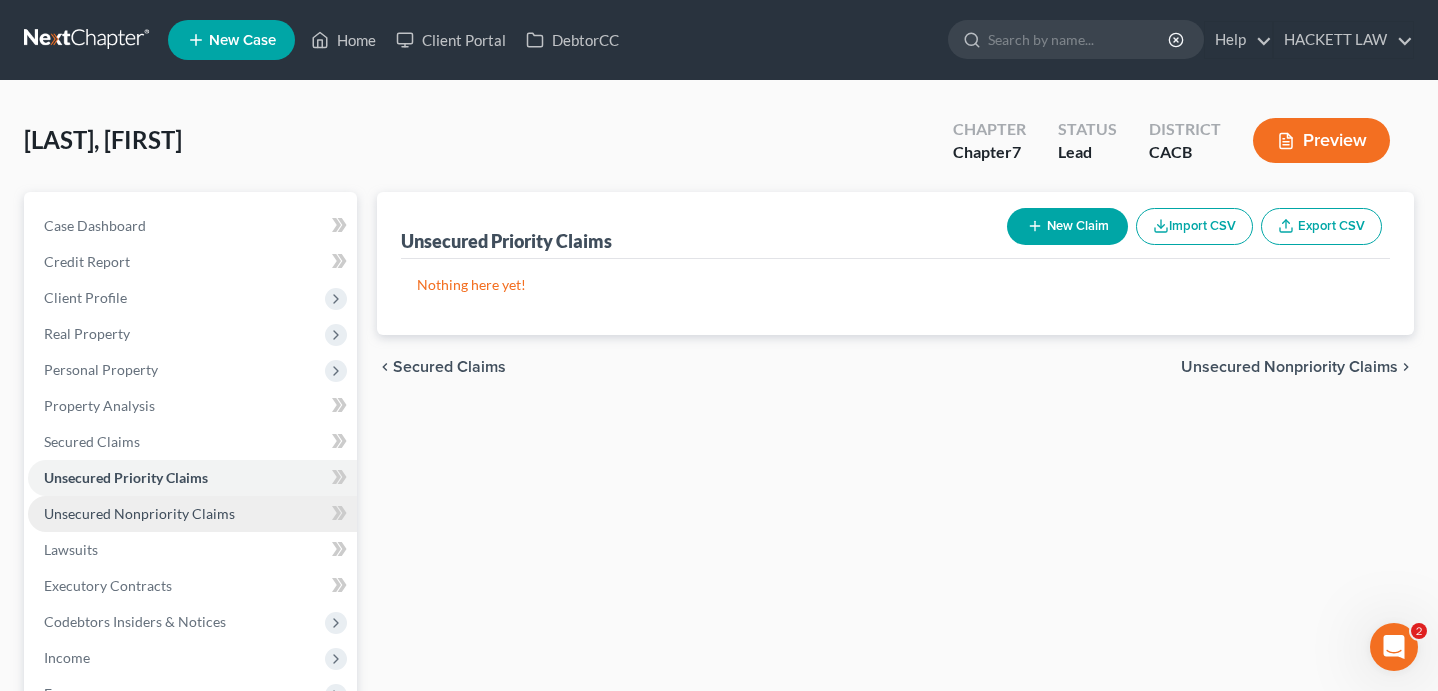 click on "Unsecured Nonpriority Claims" at bounding box center (192, 514) 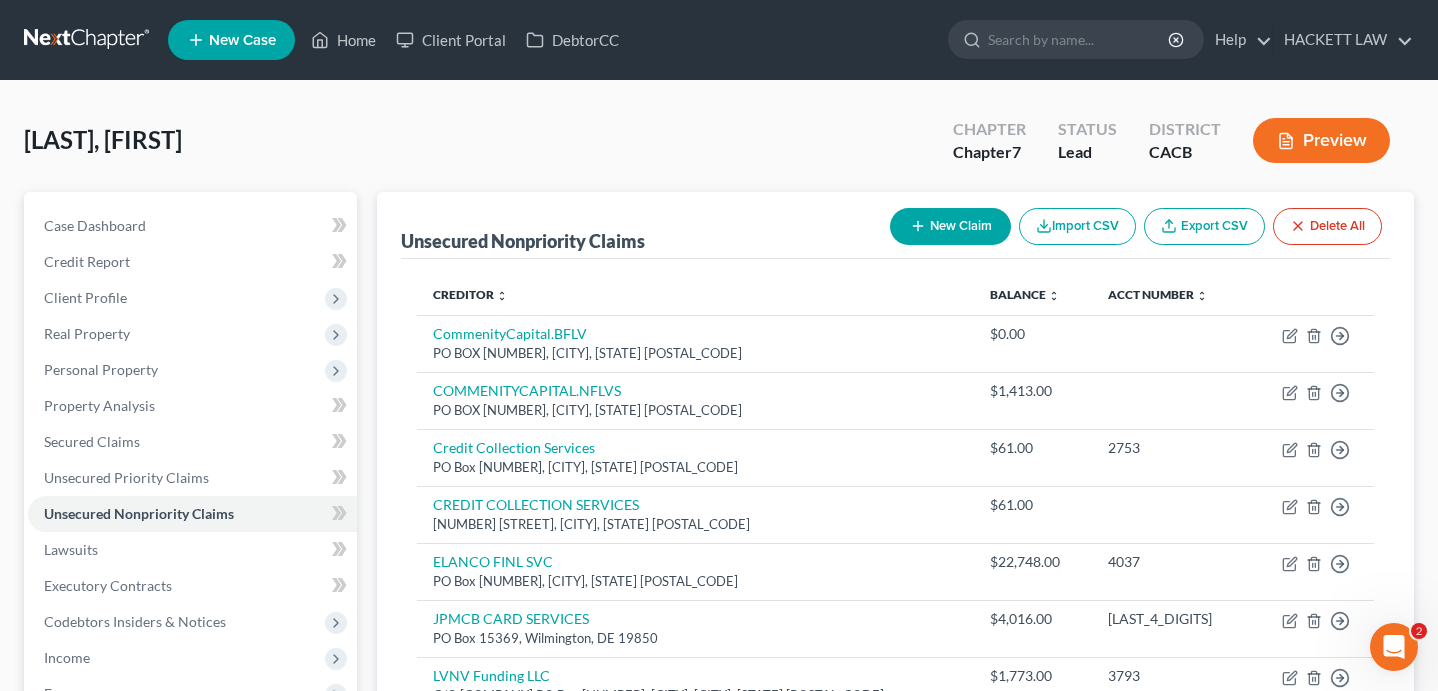 click on "New Claim
Import CSV
Export CSV Delete All" at bounding box center (1136, 226) 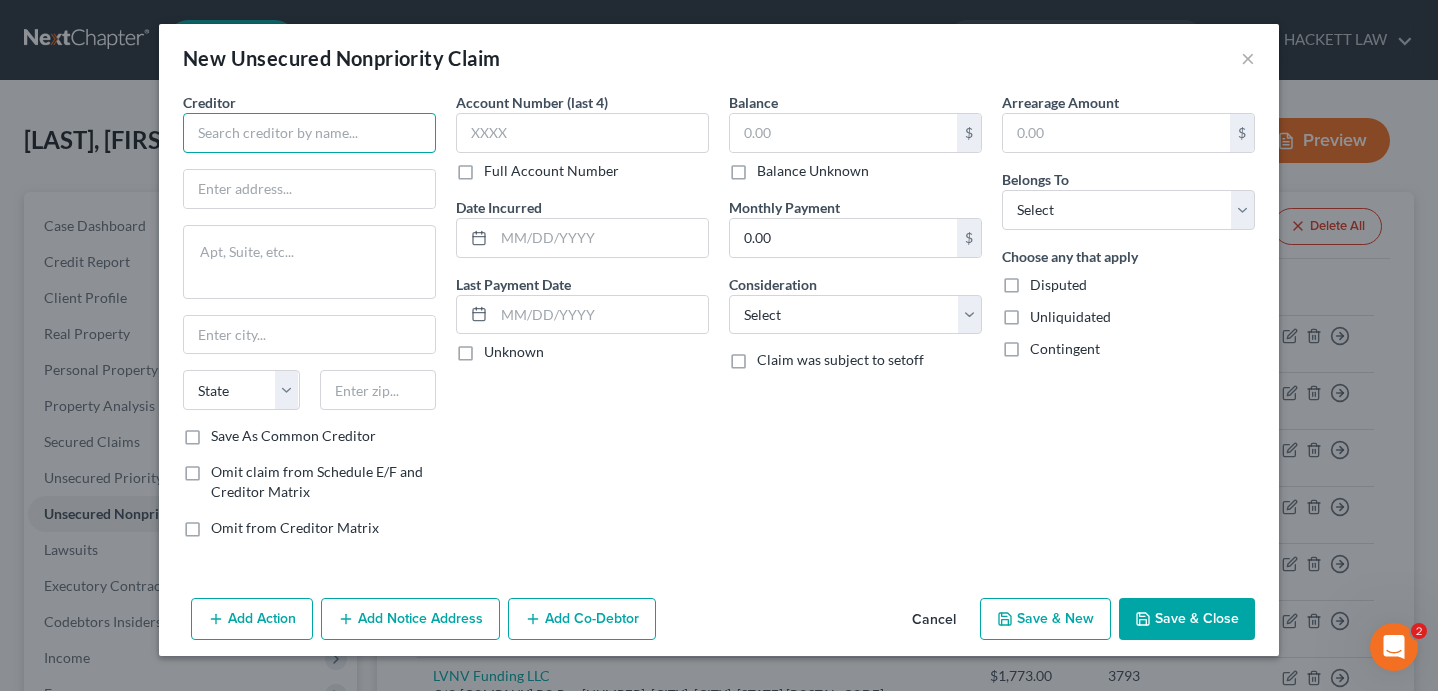click at bounding box center [309, 133] 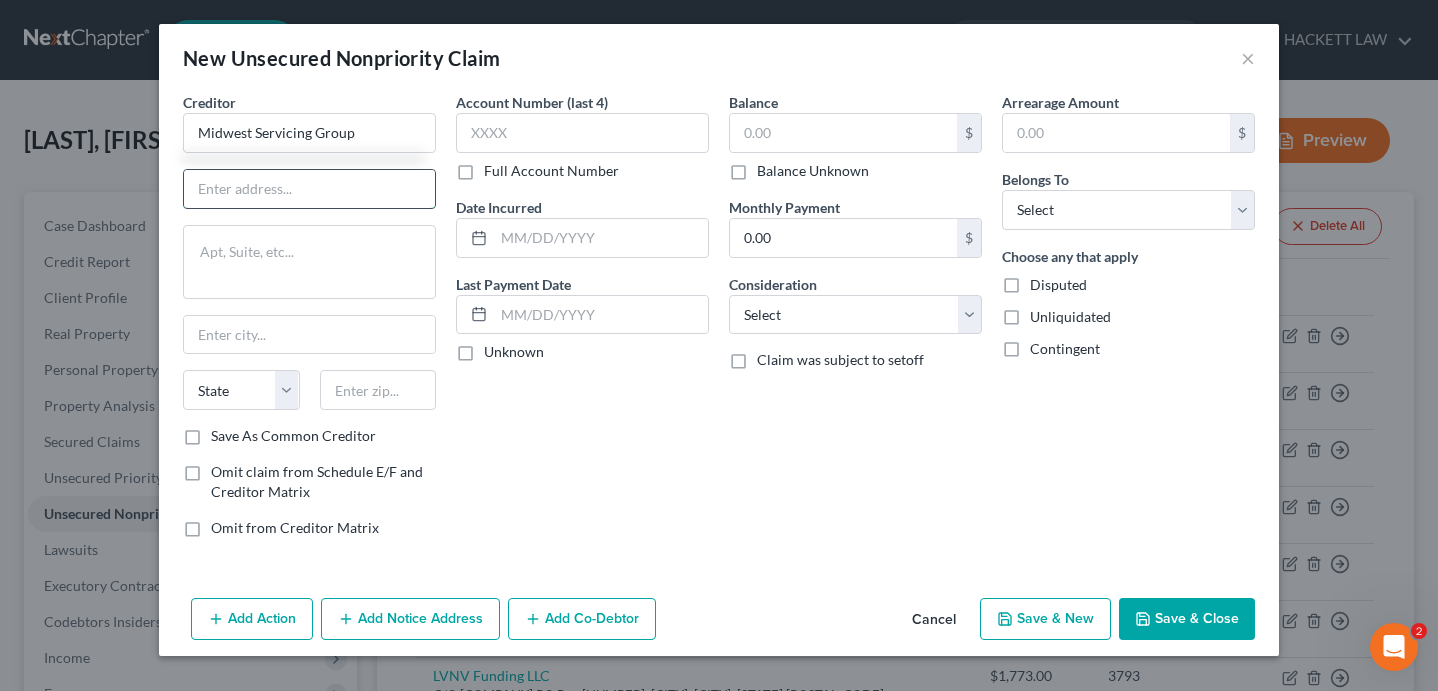 click at bounding box center (309, 189) 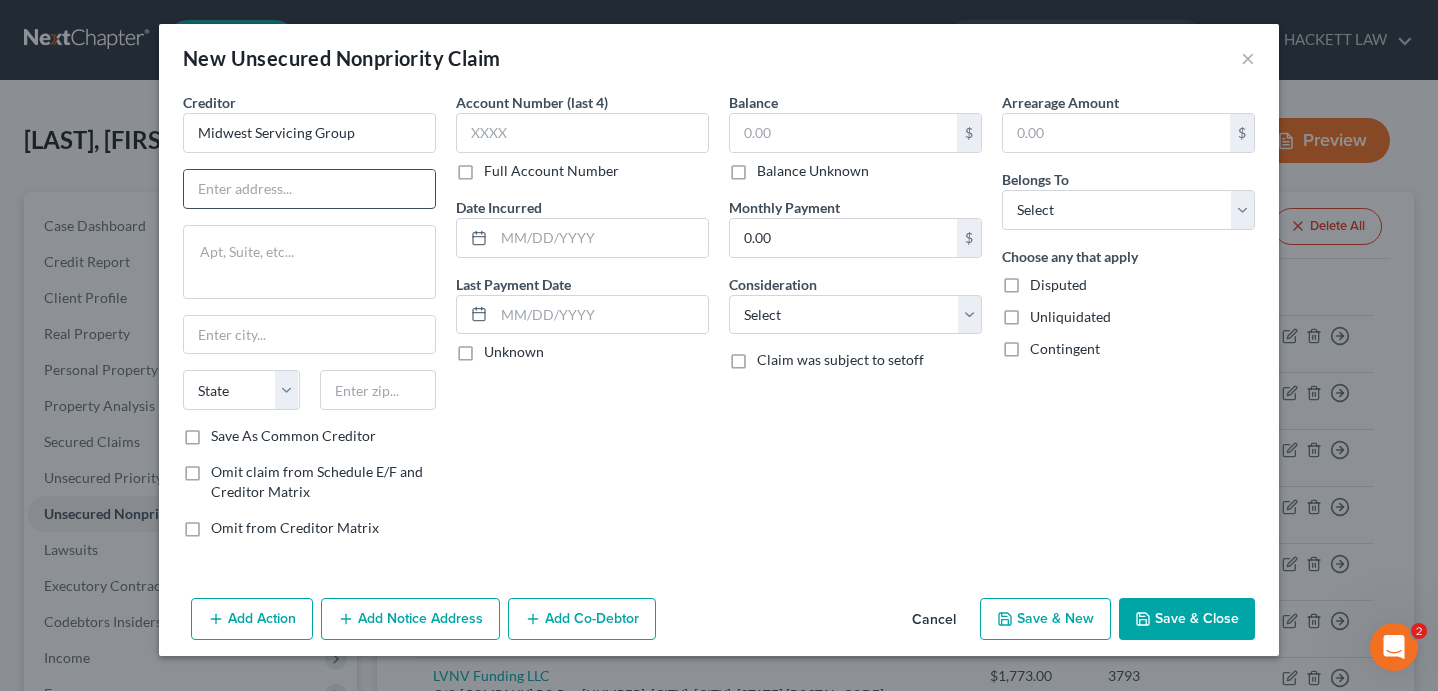 type on "Midwest Servicing Group" 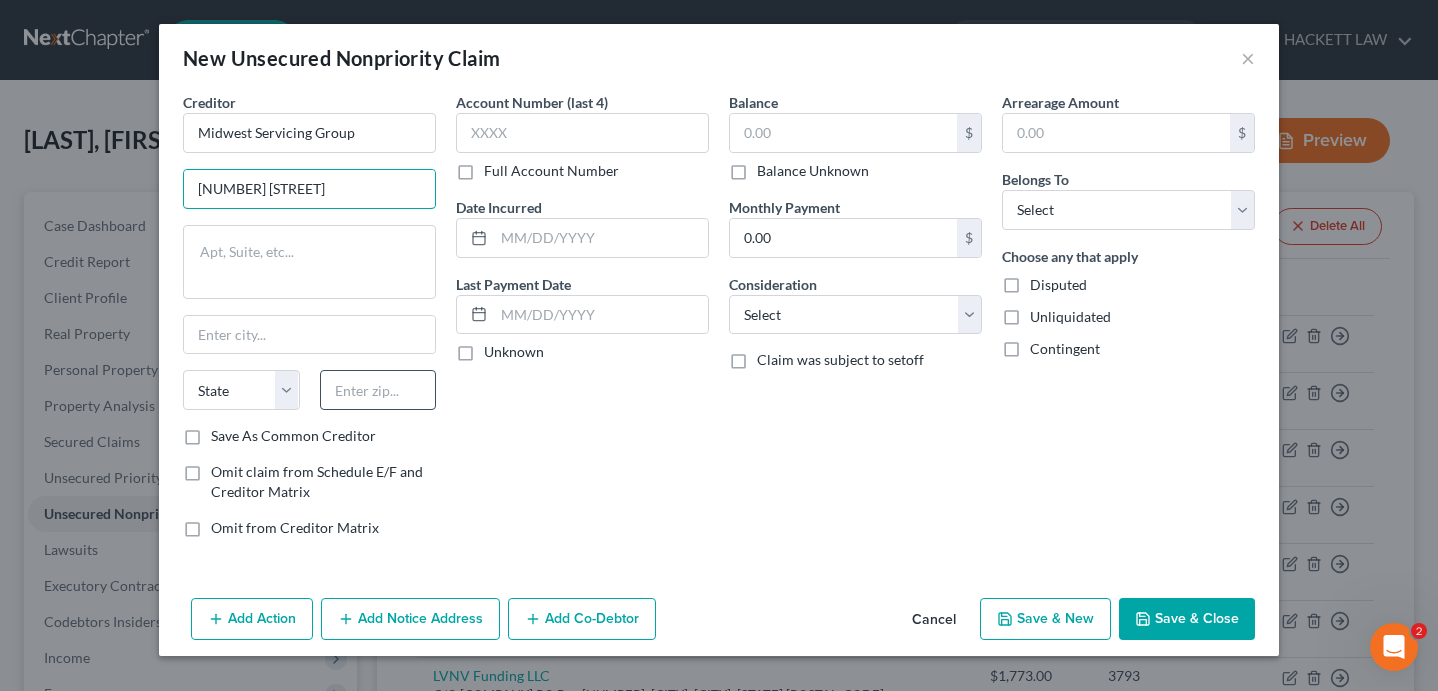 type on "[NUMBER] [STREET]" 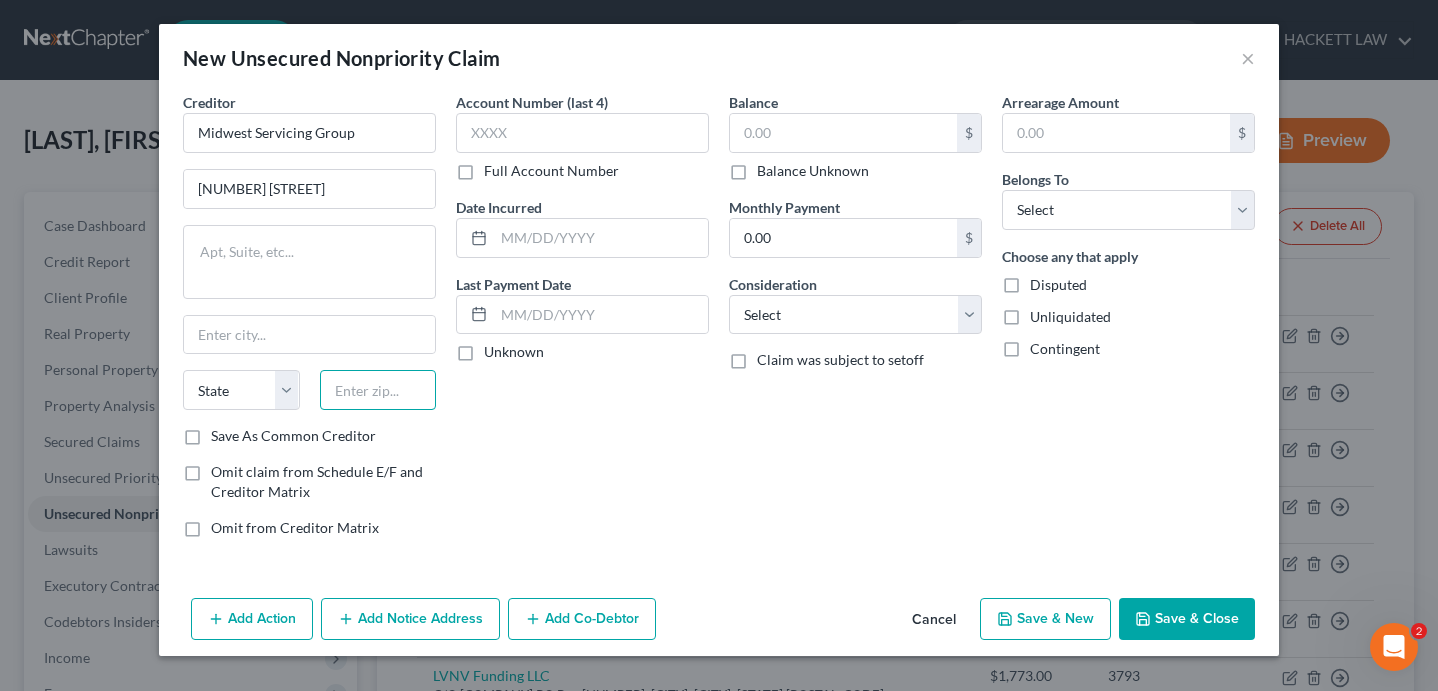click at bounding box center [378, 390] 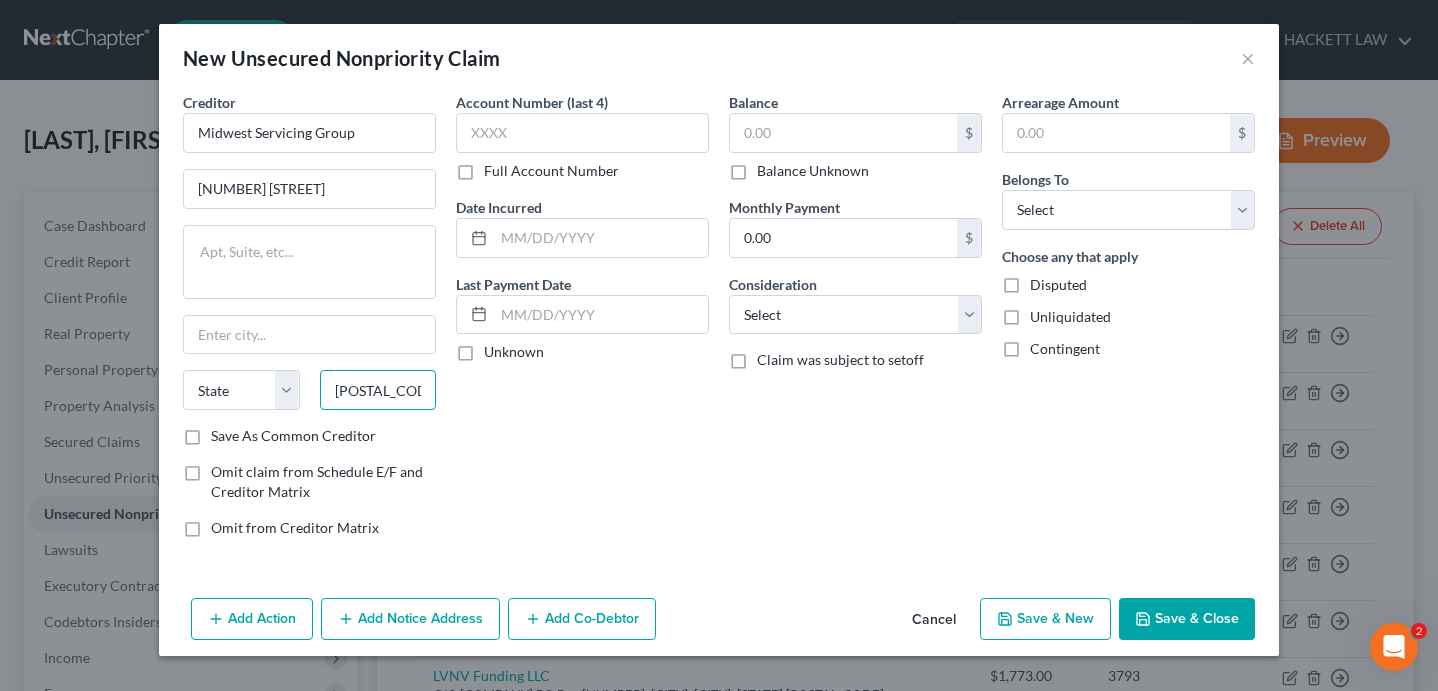 type on "[POSTAL_CODE]" 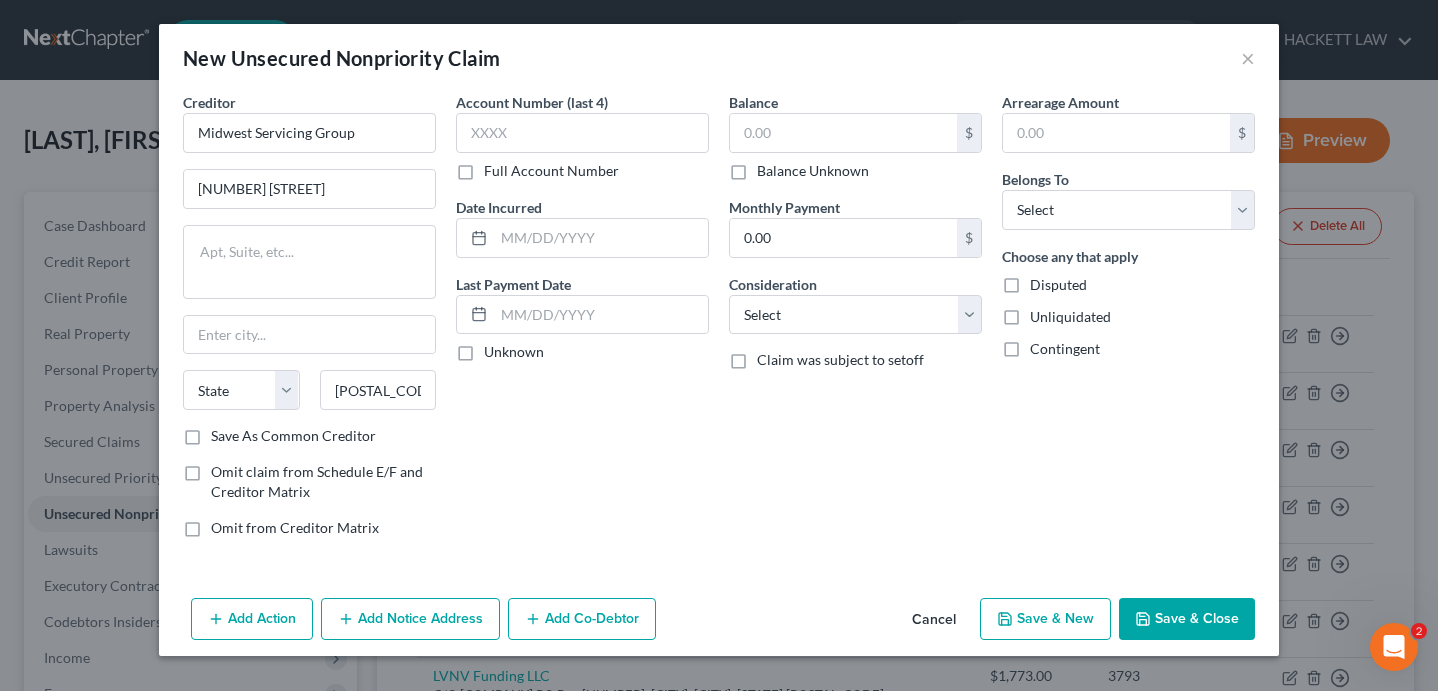 click on "Account Number (last 4)
Full Account Number
Date Incurred         Last Payment Date         Unknown" at bounding box center [582, 323] 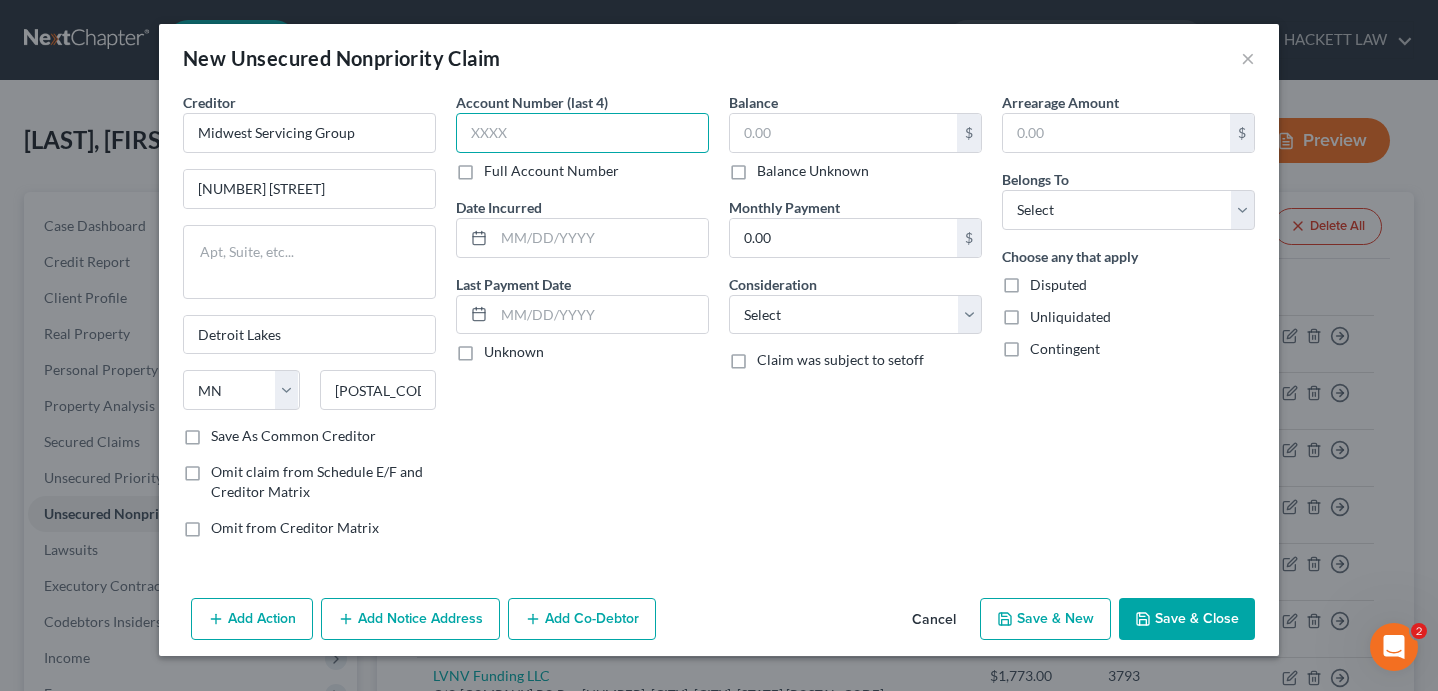 click at bounding box center [582, 133] 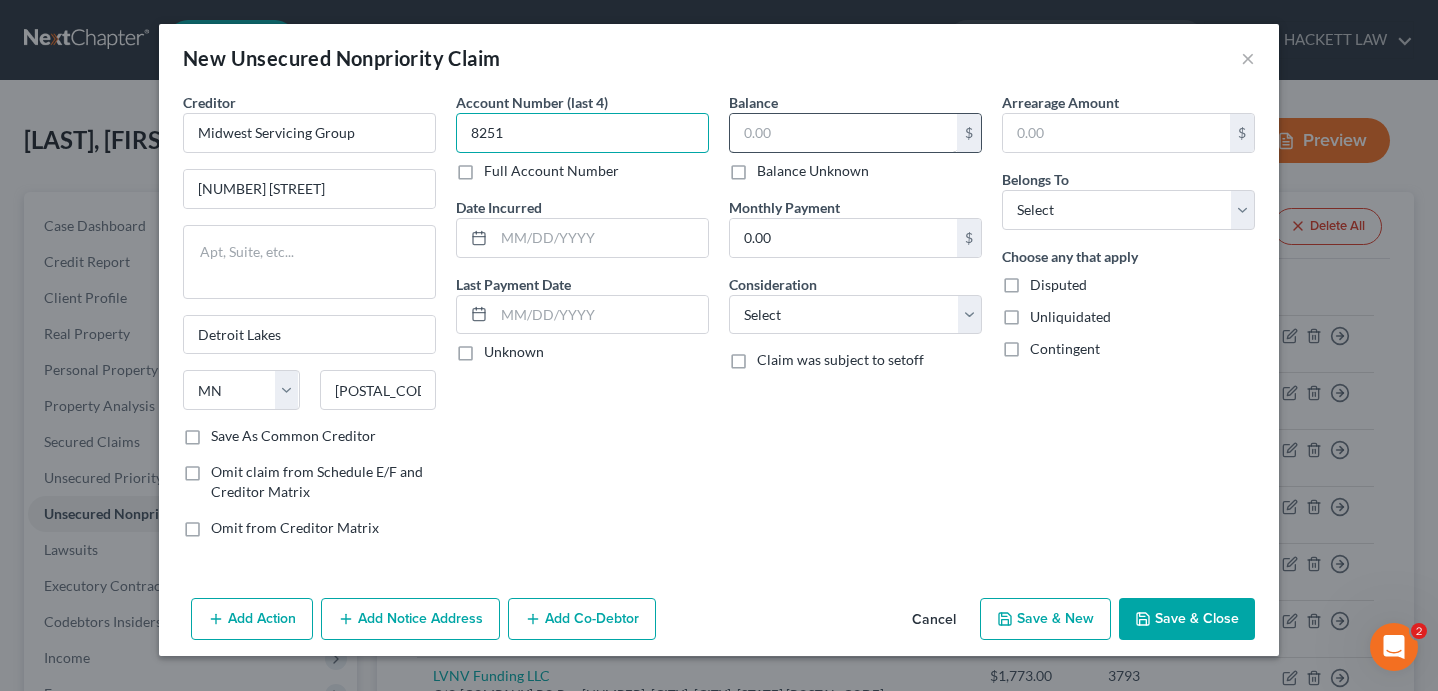type on "8251" 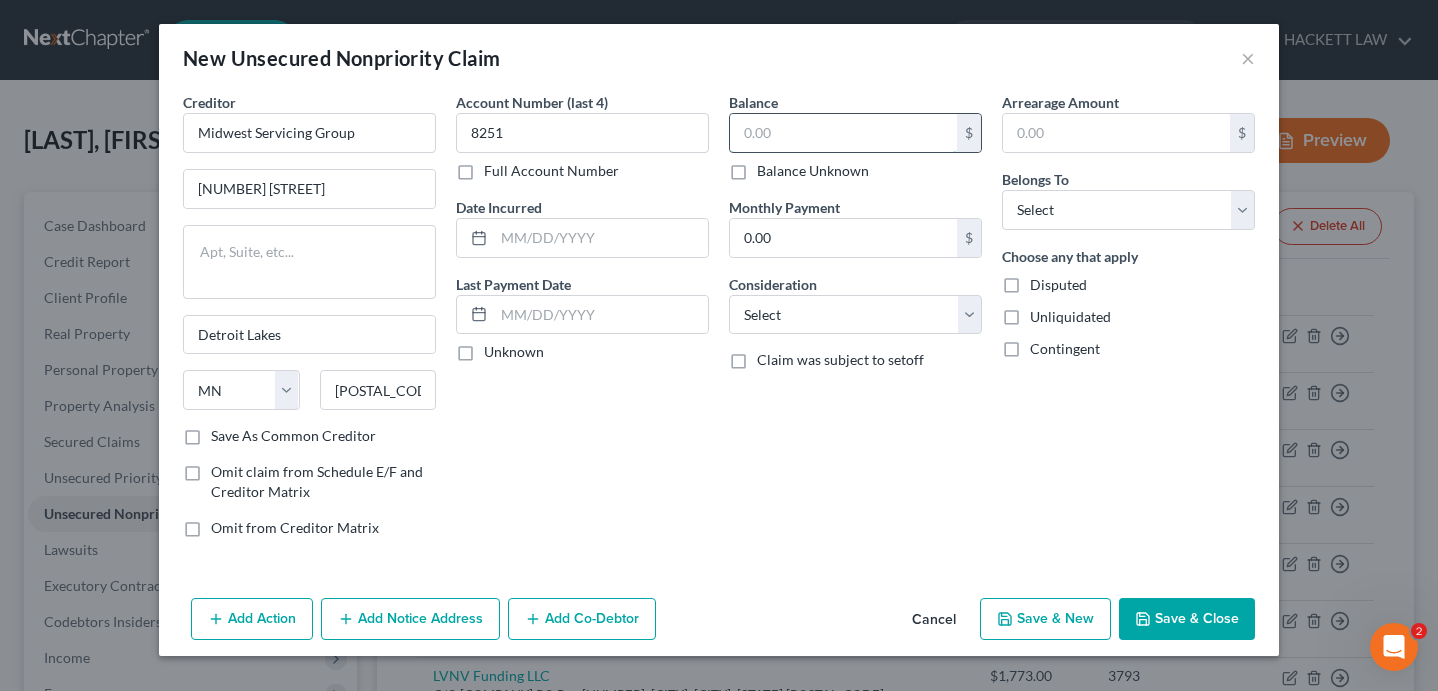 click at bounding box center [843, 133] 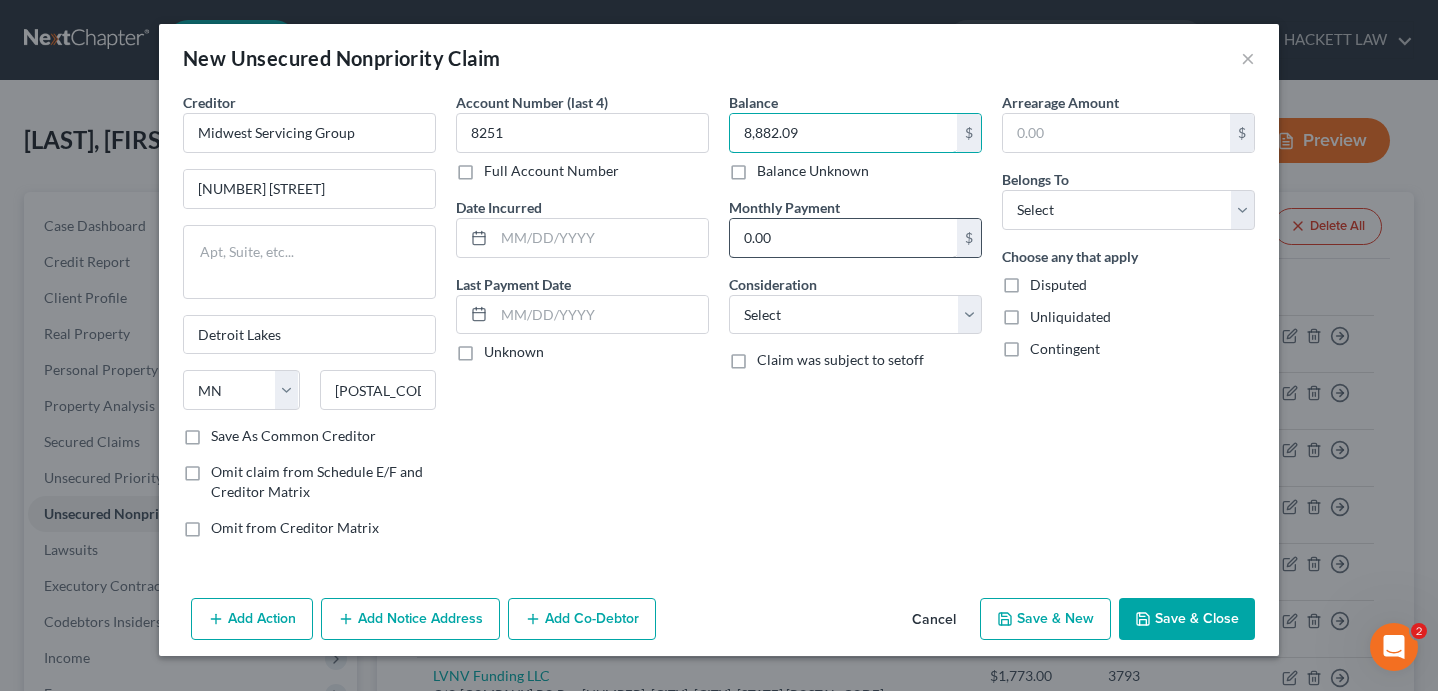 type on "8,882.09" 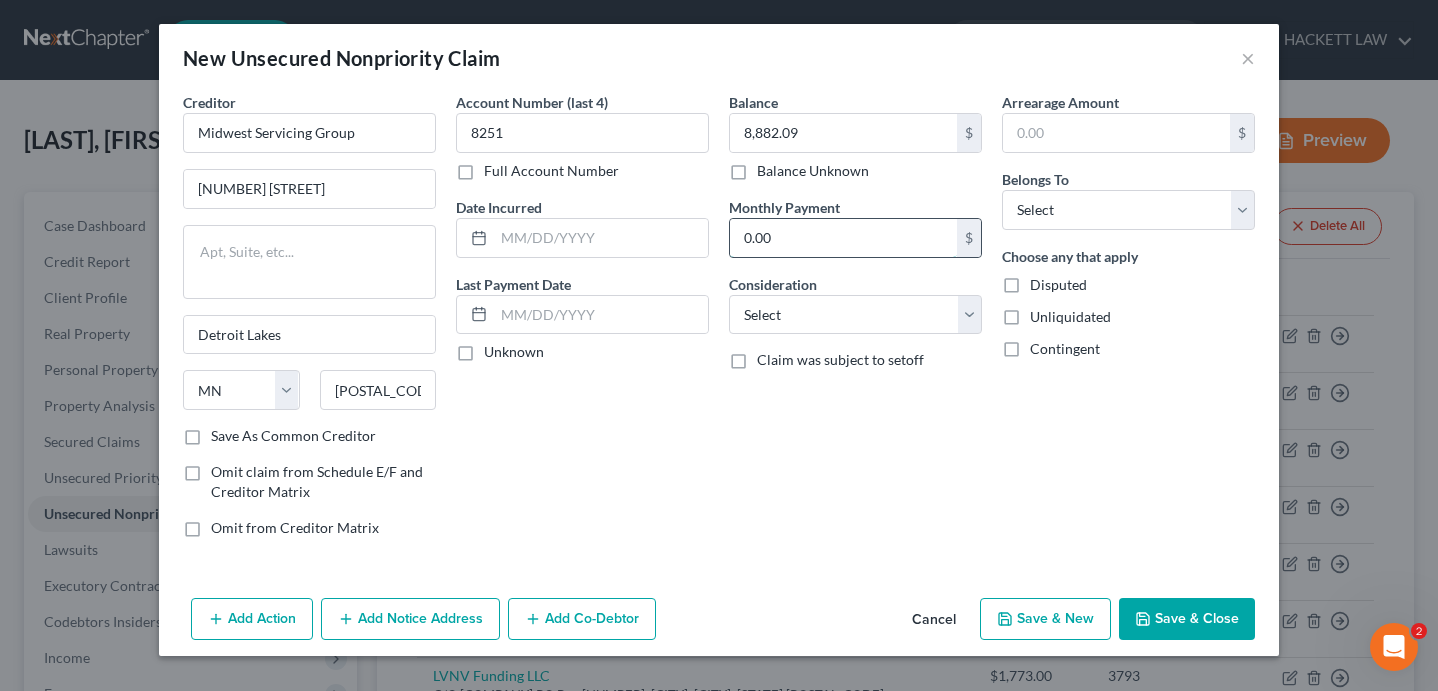 click on "0.00" at bounding box center (843, 238) 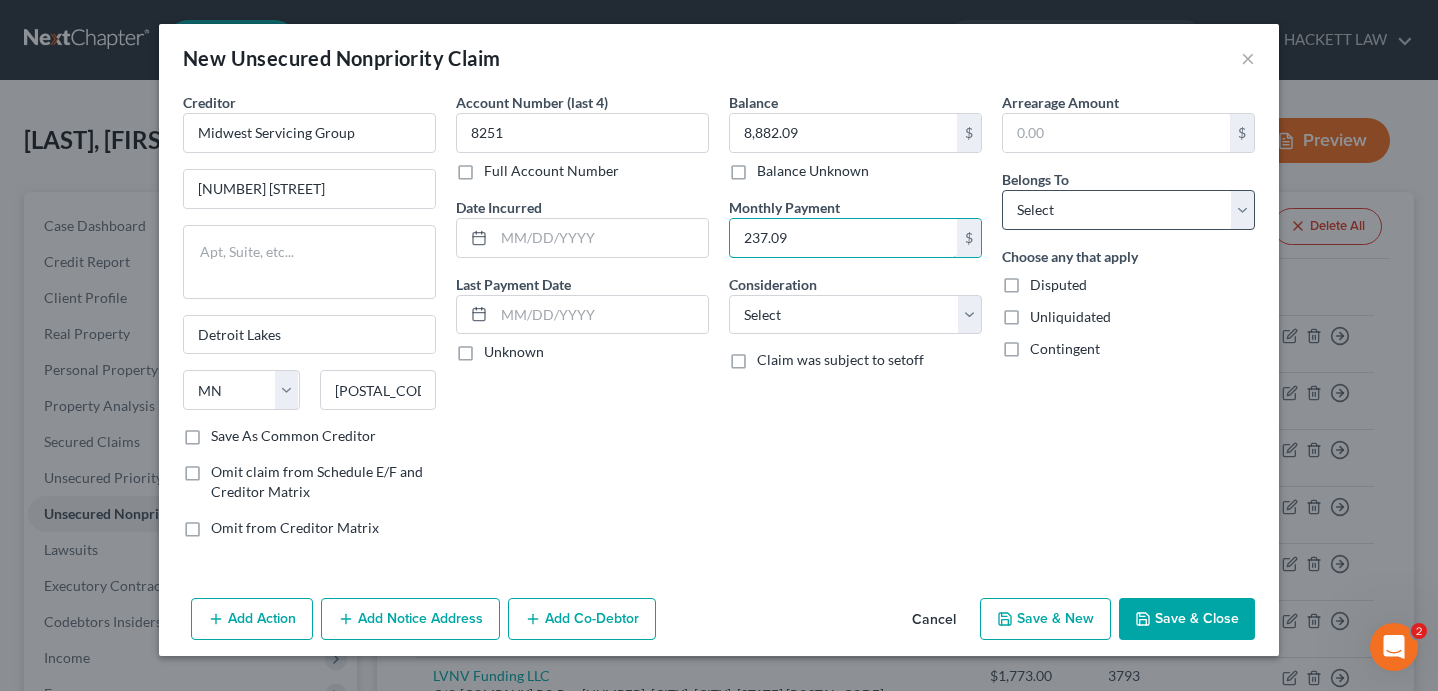 type on "237.09" 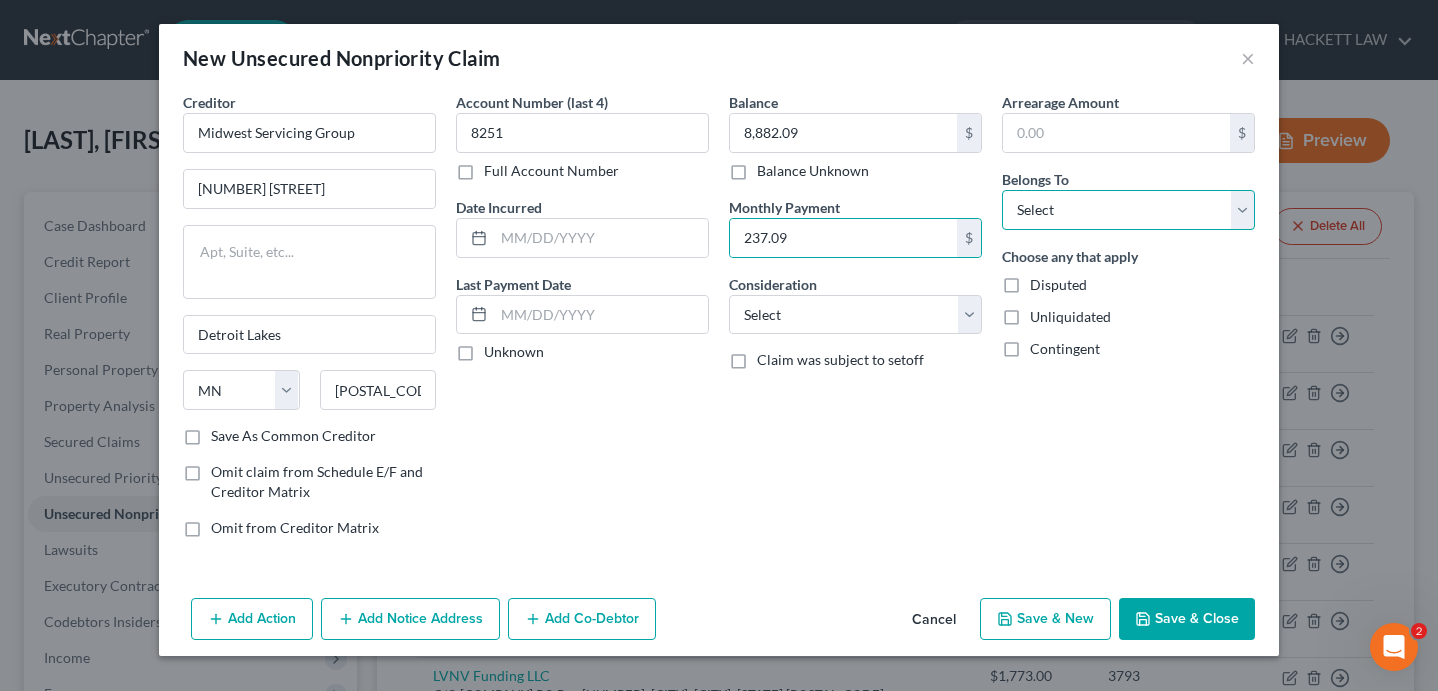 click on "Select Debtor 1 Only Debtor 2 Only Debtor 1 And Debtor 2 Only At Least One Of The Debtors And Another Community Property" at bounding box center [1128, 210] 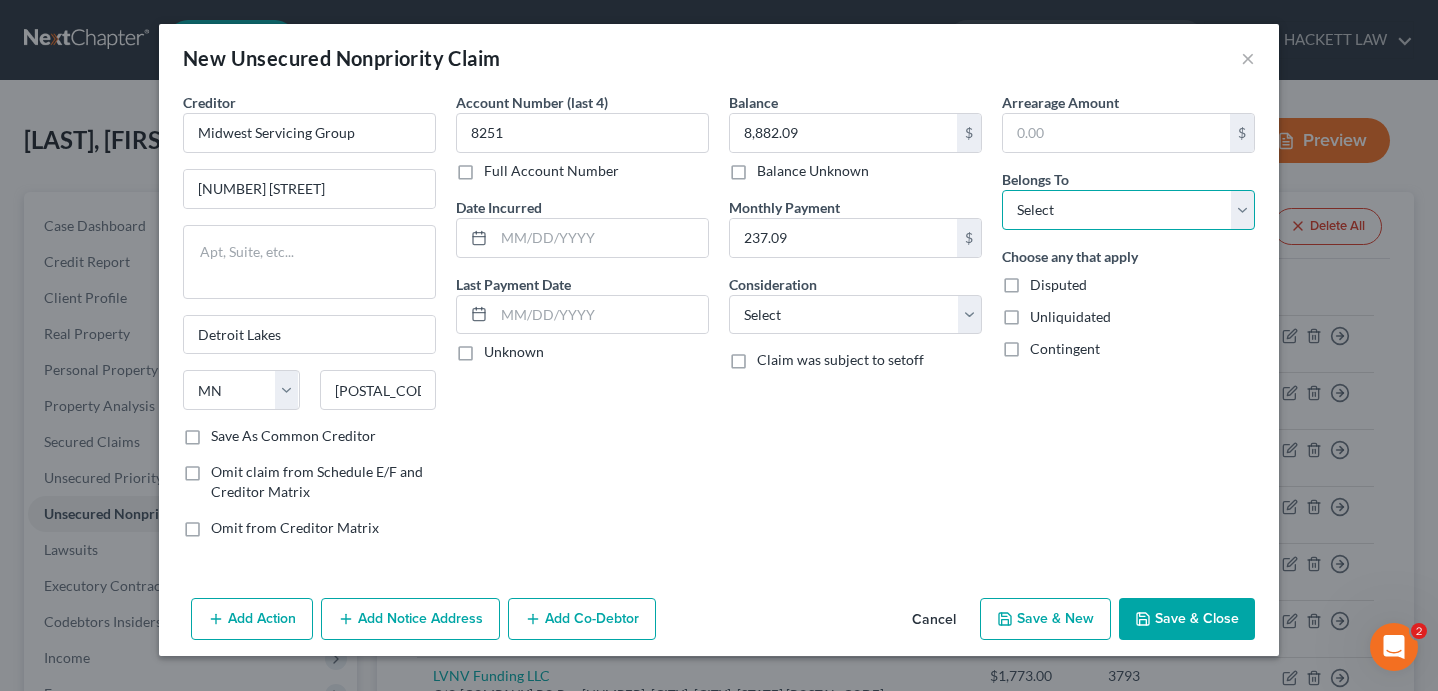 select on "0" 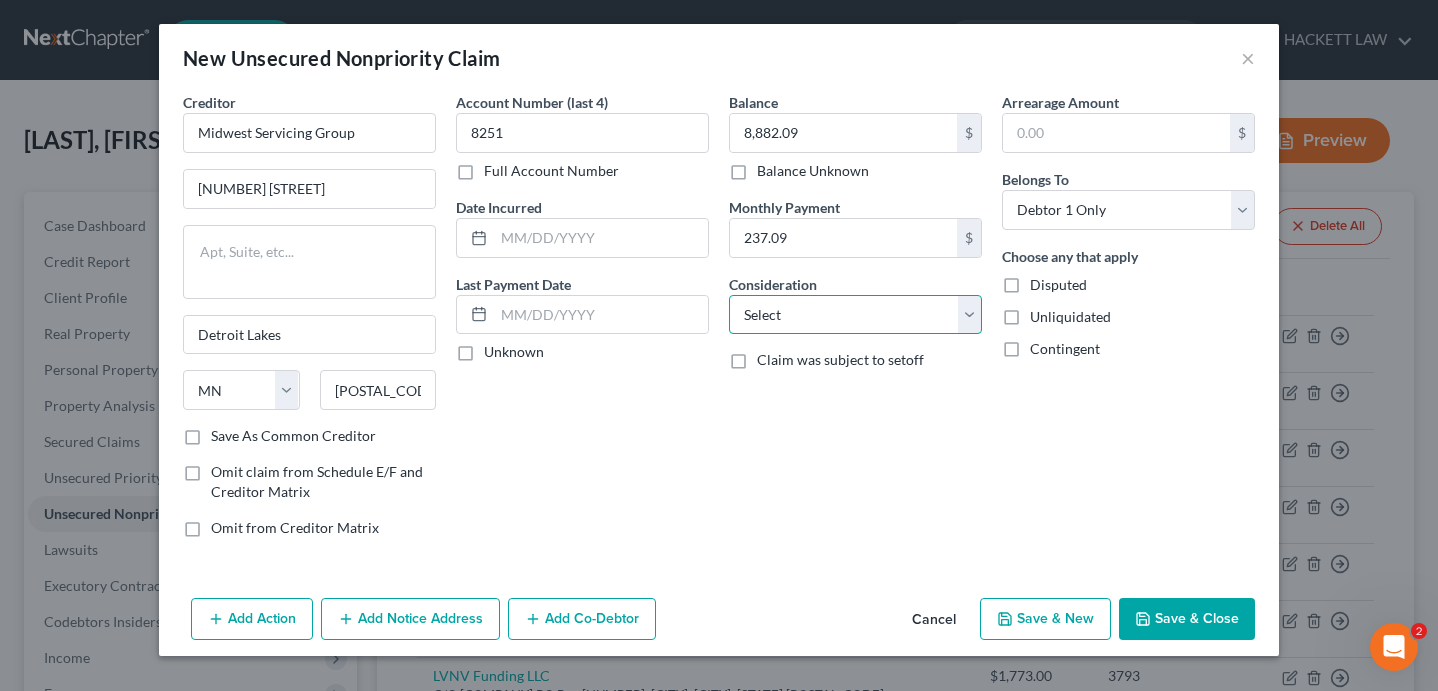 click on "Select Cable / Satellite Services Collection Agency Credit Card Debt Debt Counseling / Attorneys Deficiency Balance Domestic Support Obligations Home / Car Repairs Income Taxes Judgment Liens Medical Services Monies Loaned / Advanced Mortgage Obligation From Divorce Or Separation Obligation To Pensions Other Overdrawn Bank Account Promised To Help Pay Creditors Student Loans Suppliers And Vendors Telephone / Internet Services Utility Services" at bounding box center (855, 315) 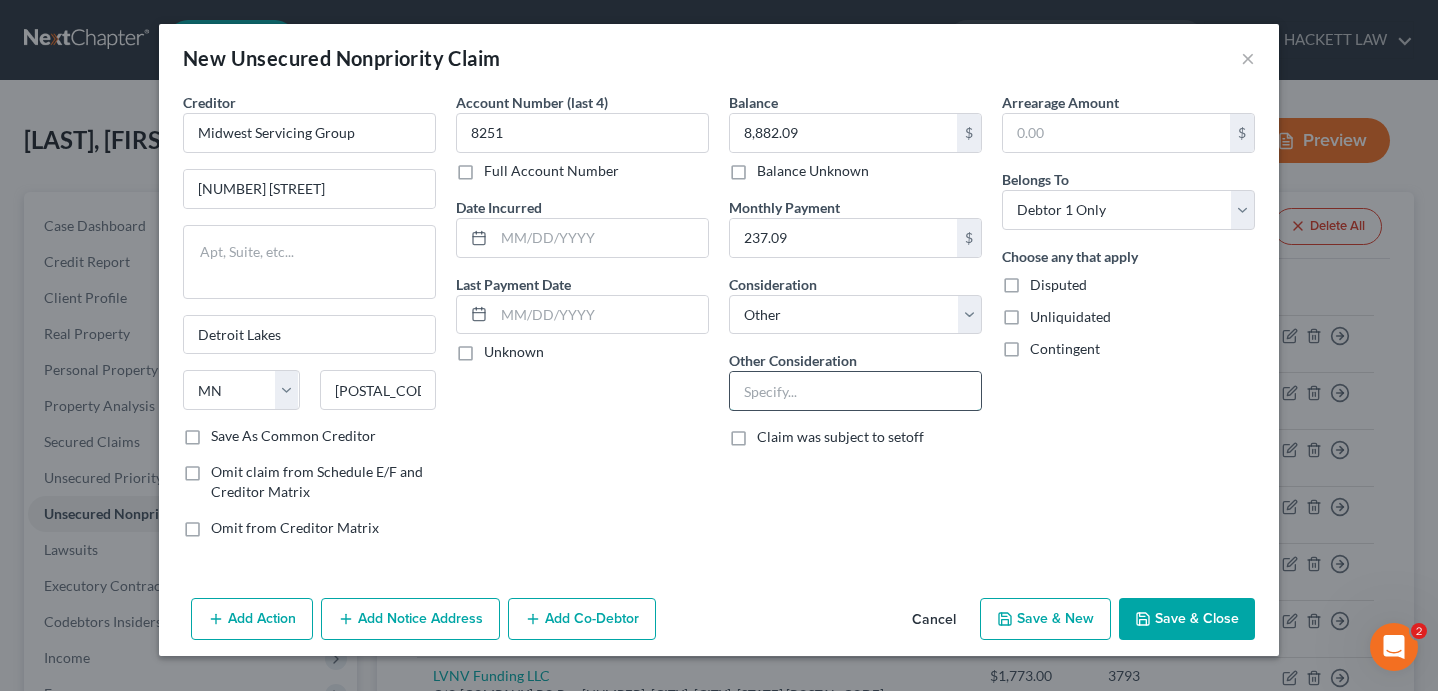click at bounding box center [855, 391] 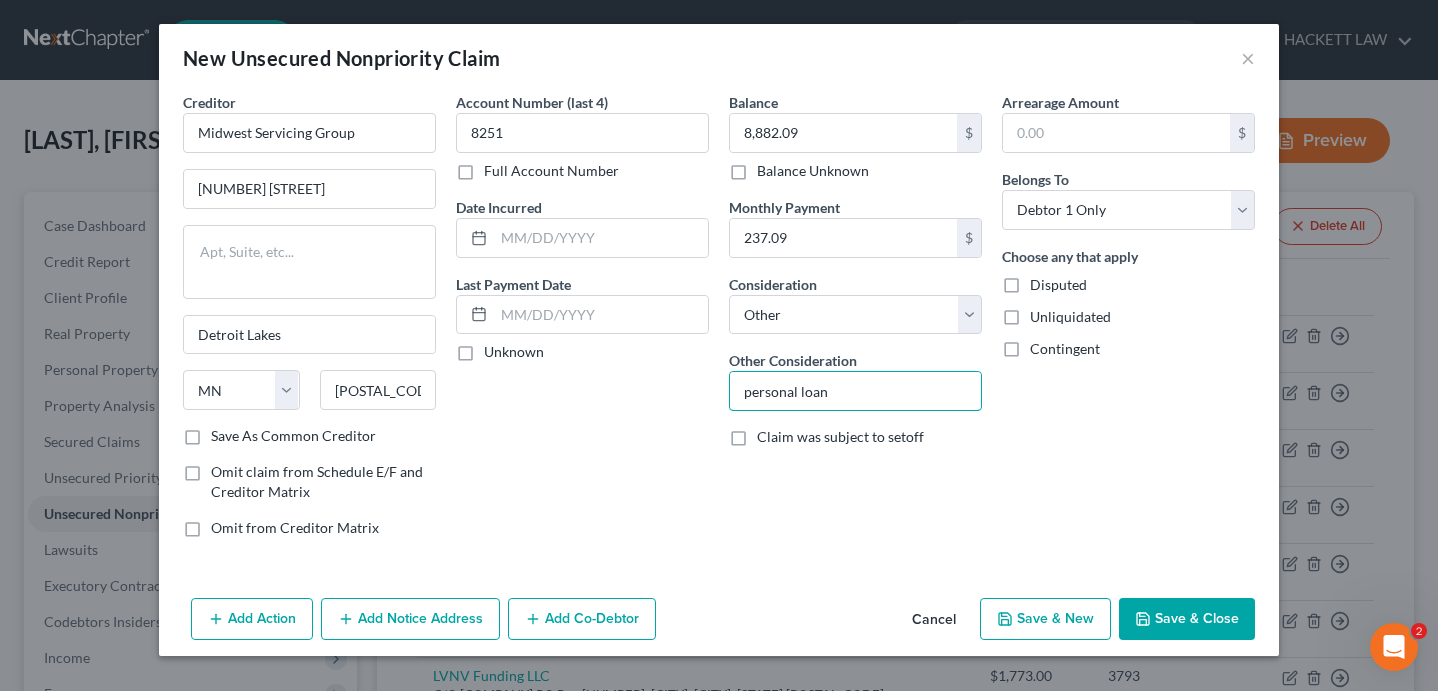type on "personal loan" 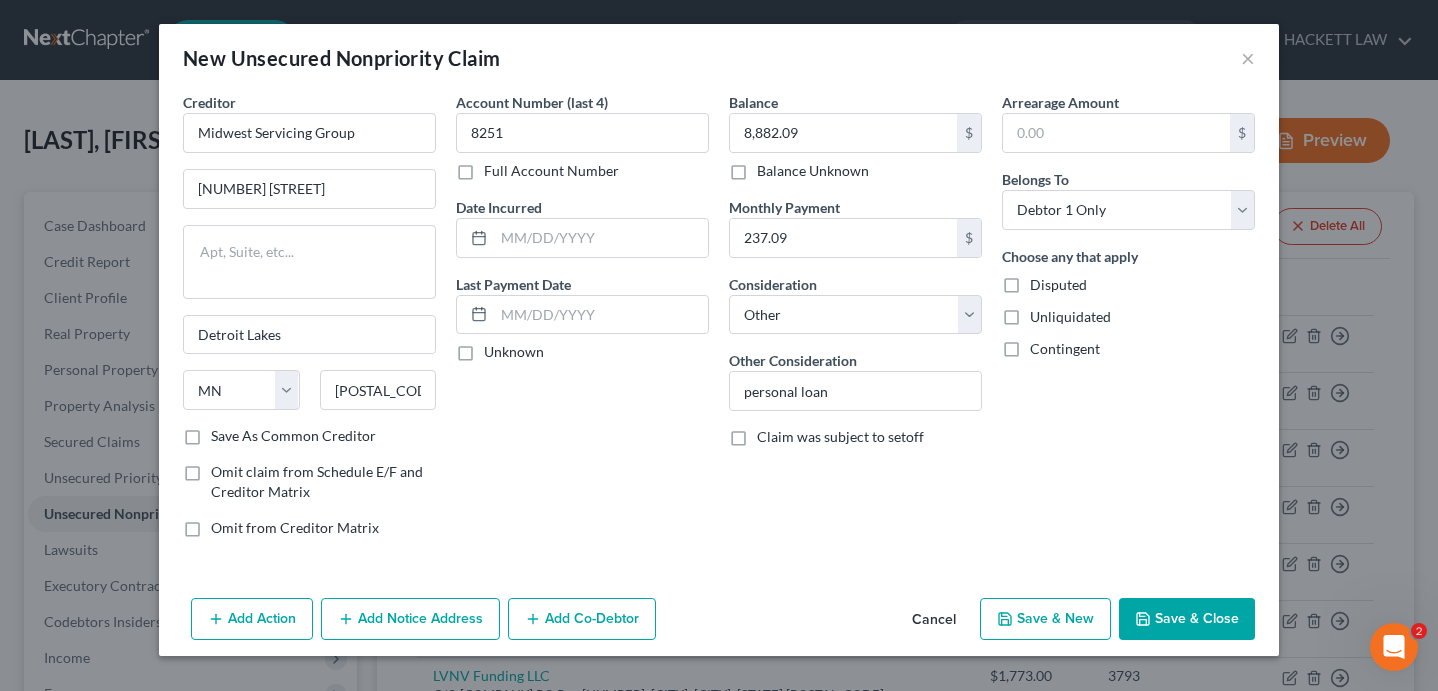 click on "Save & Close" at bounding box center [1187, 619] 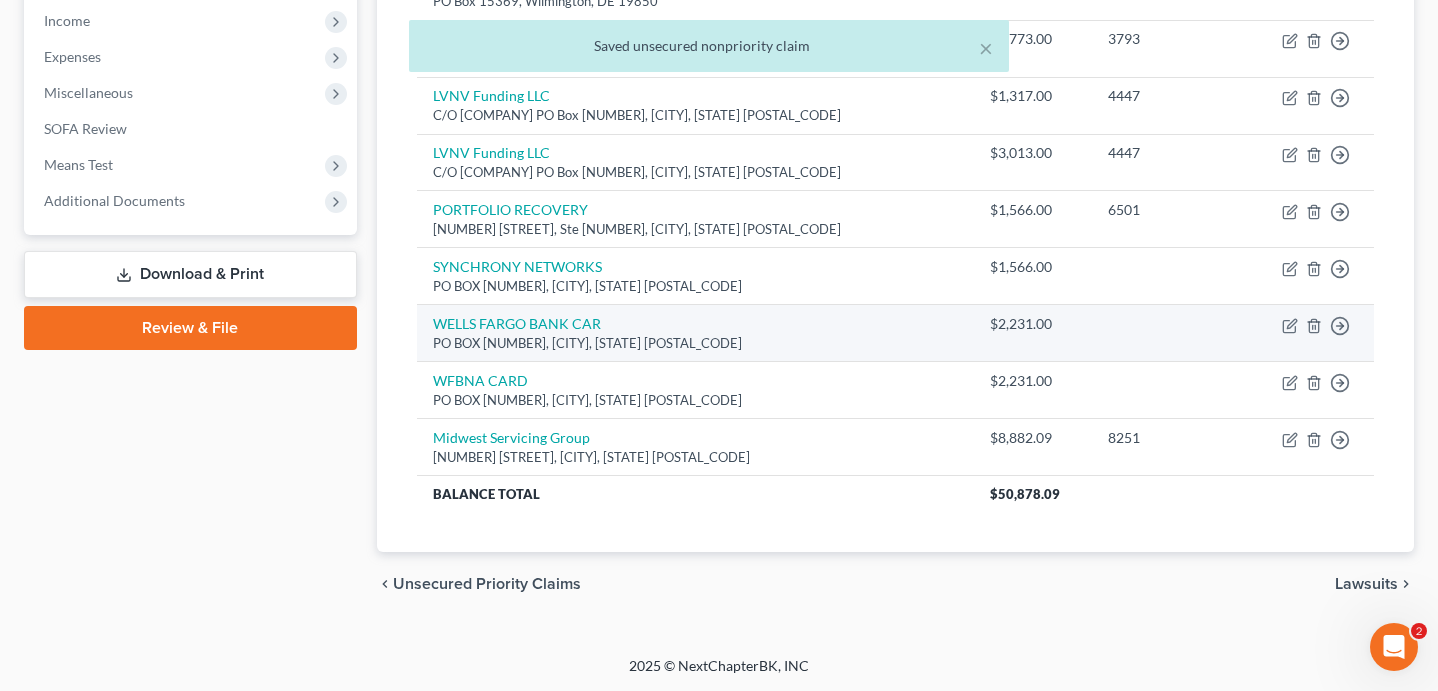 scroll, scrollTop: 509, scrollLeft: 0, axis: vertical 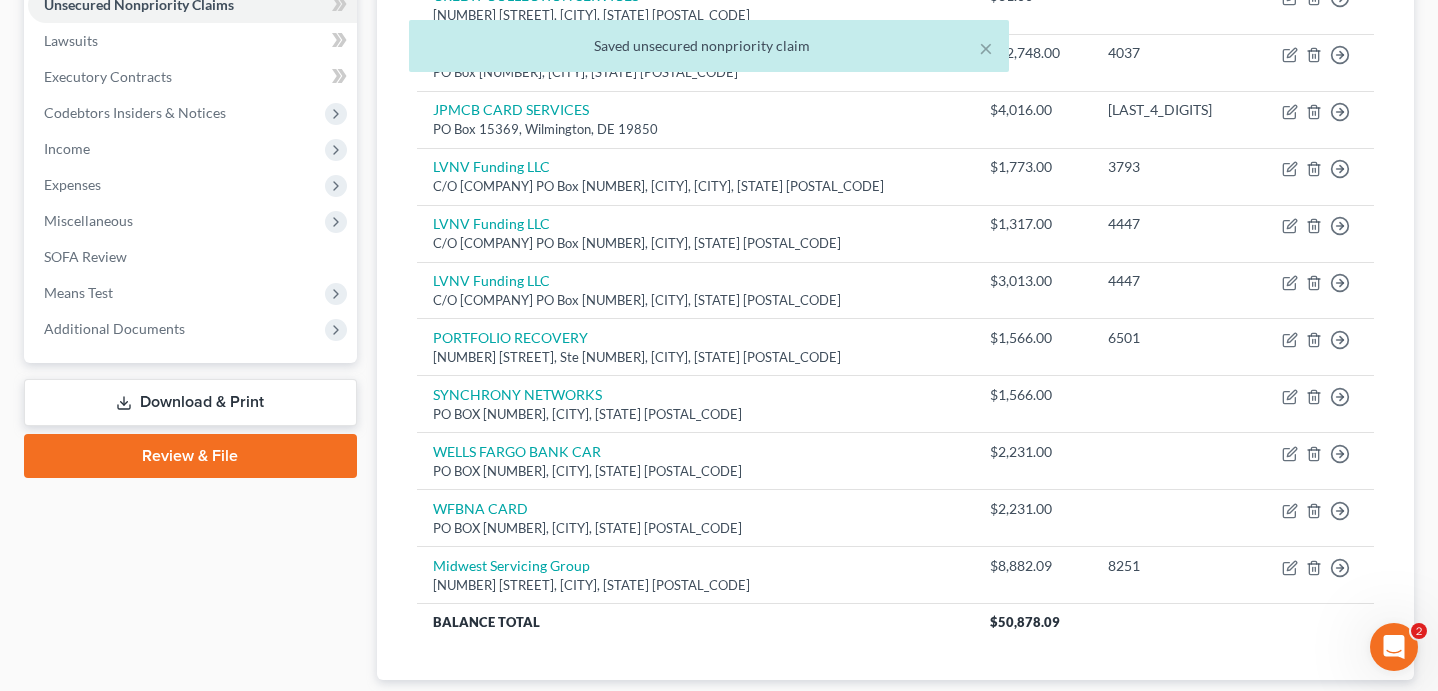 click on "Download & Print" at bounding box center [190, 402] 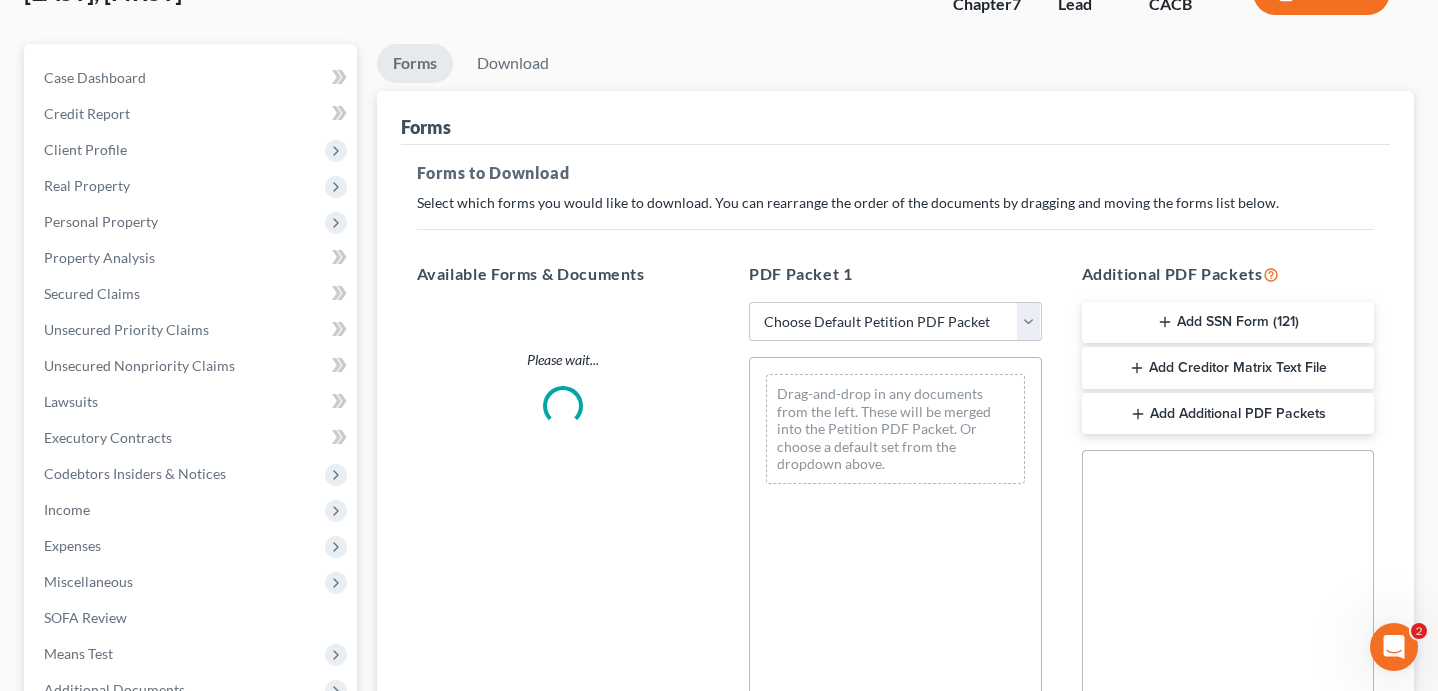 scroll, scrollTop: 0, scrollLeft: 0, axis: both 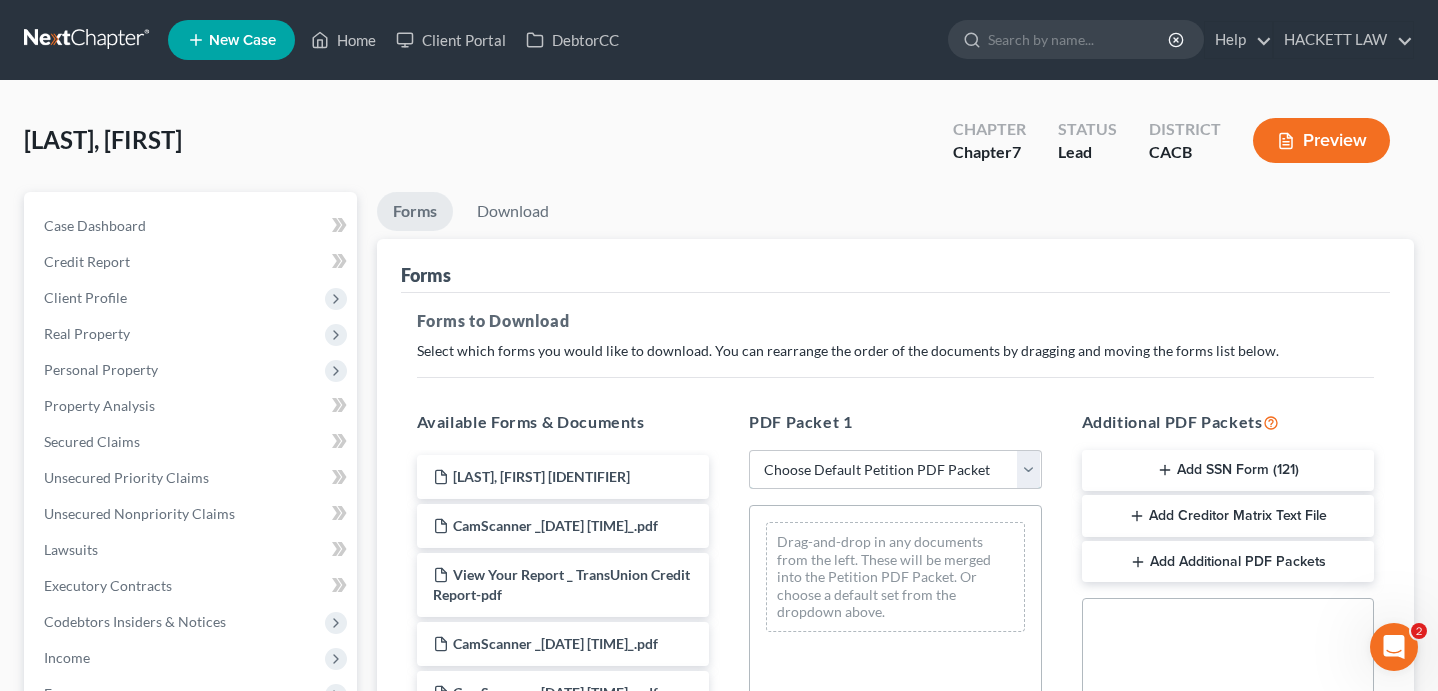 click on "Choose Default Petition PDF Packet Complete Bankruptcy Petition (all forms and schedules) Emergency Filing Forms (Petition and Creditor List Only) Amended Forms Signature Pages Only" at bounding box center (895, 470) 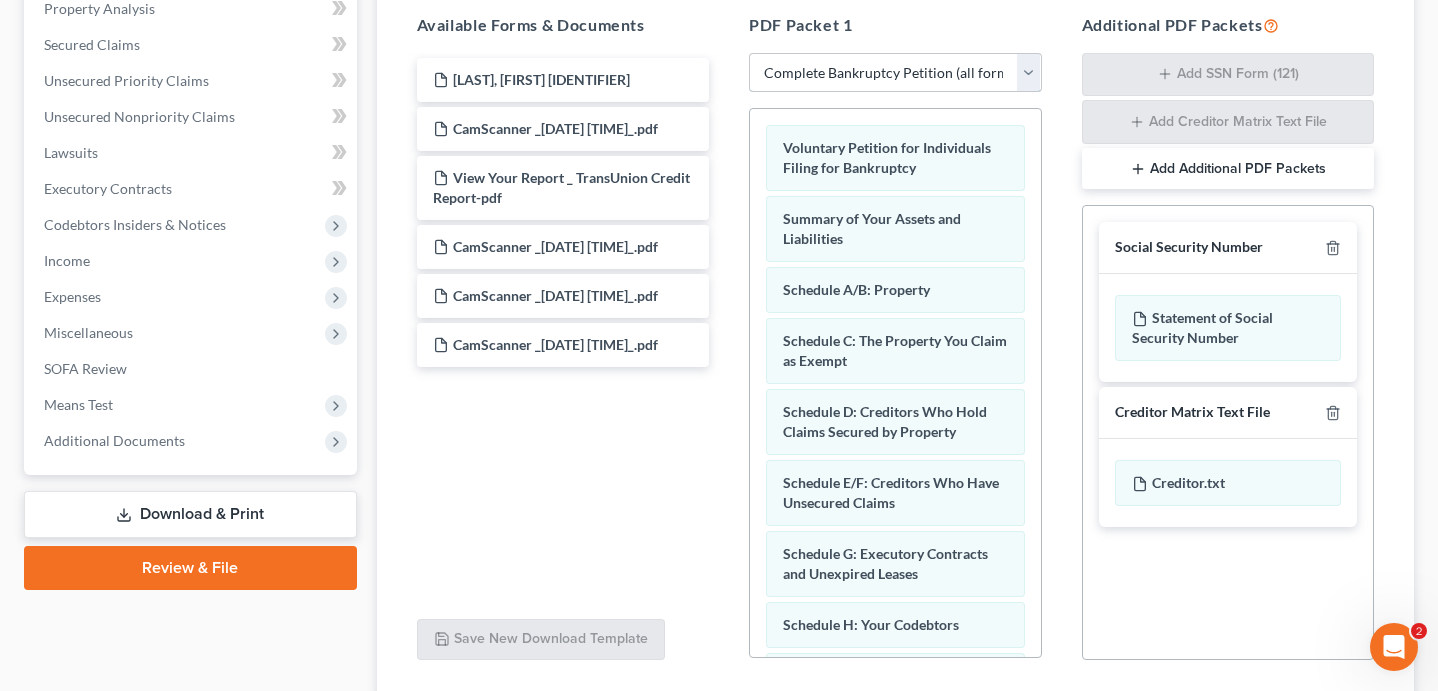 scroll, scrollTop: 0, scrollLeft: 0, axis: both 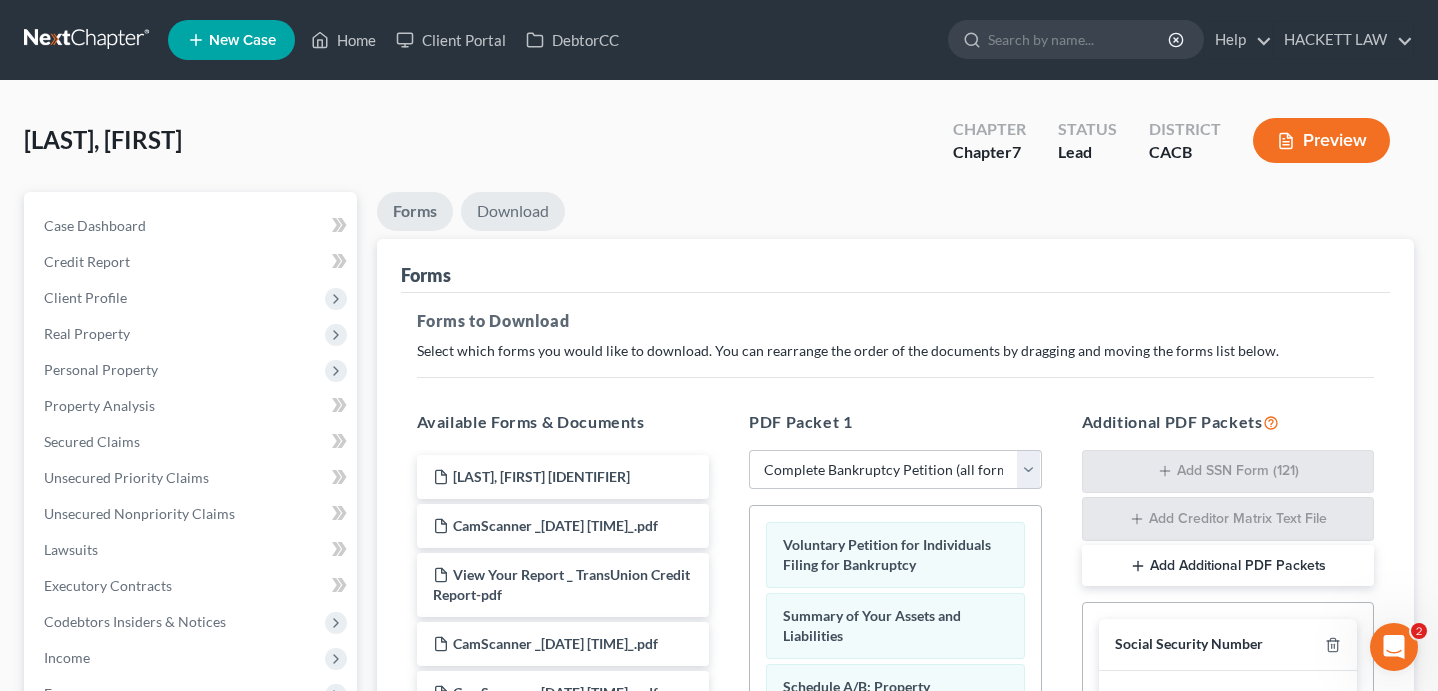 click on "Download" at bounding box center (513, 211) 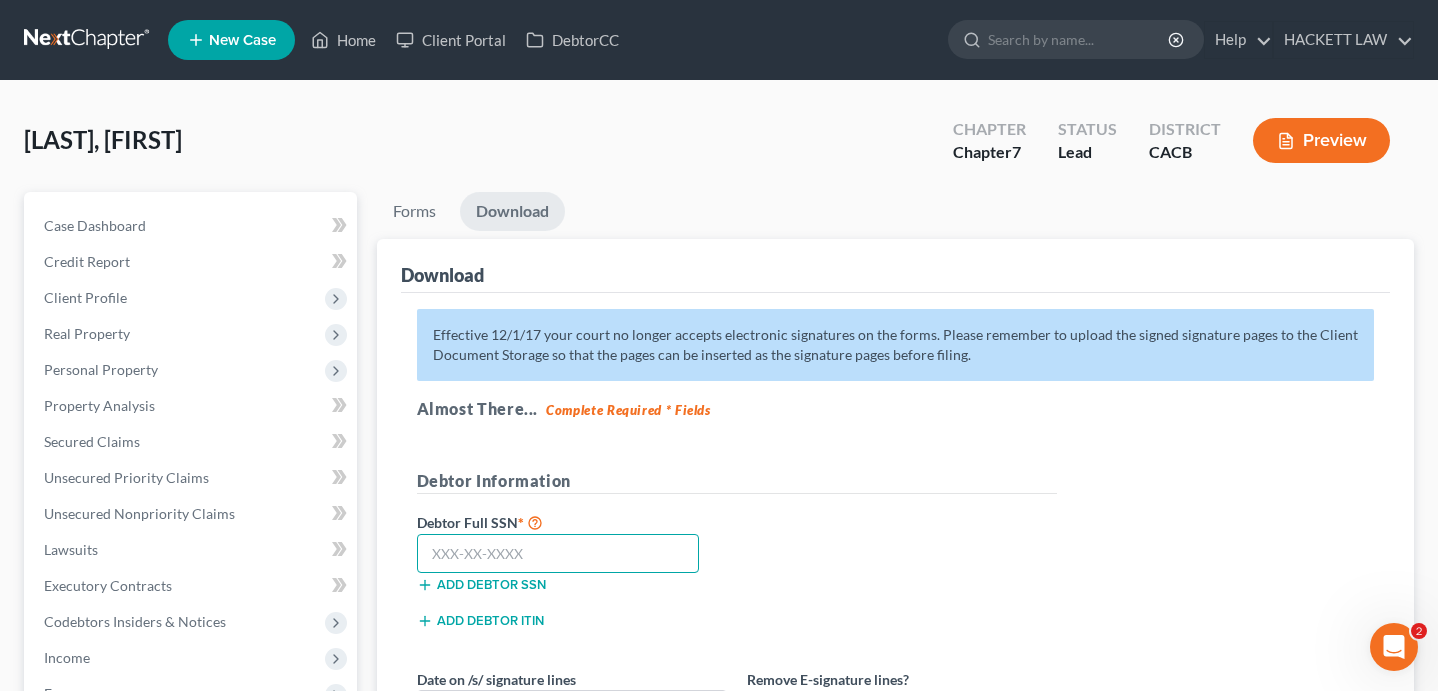 click at bounding box center [558, 554] 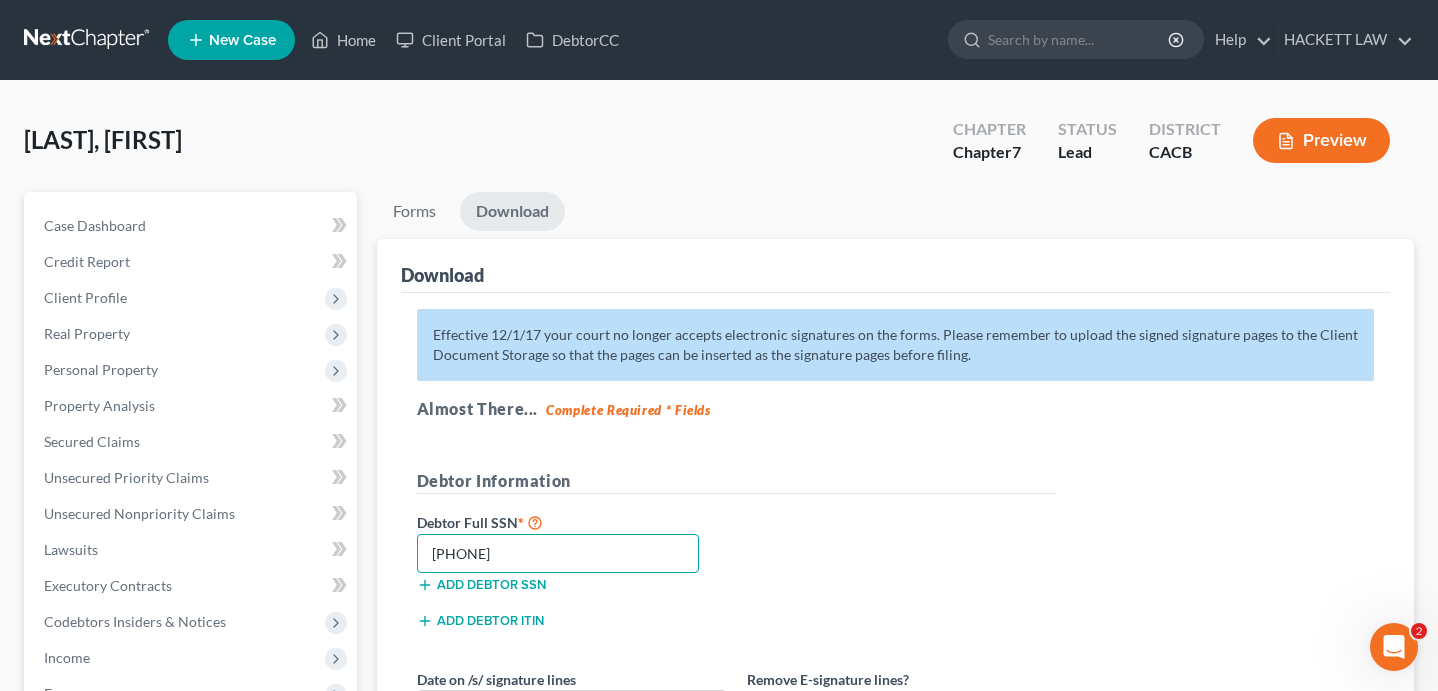 scroll, scrollTop: 156, scrollLeft: 0, axis: vertical 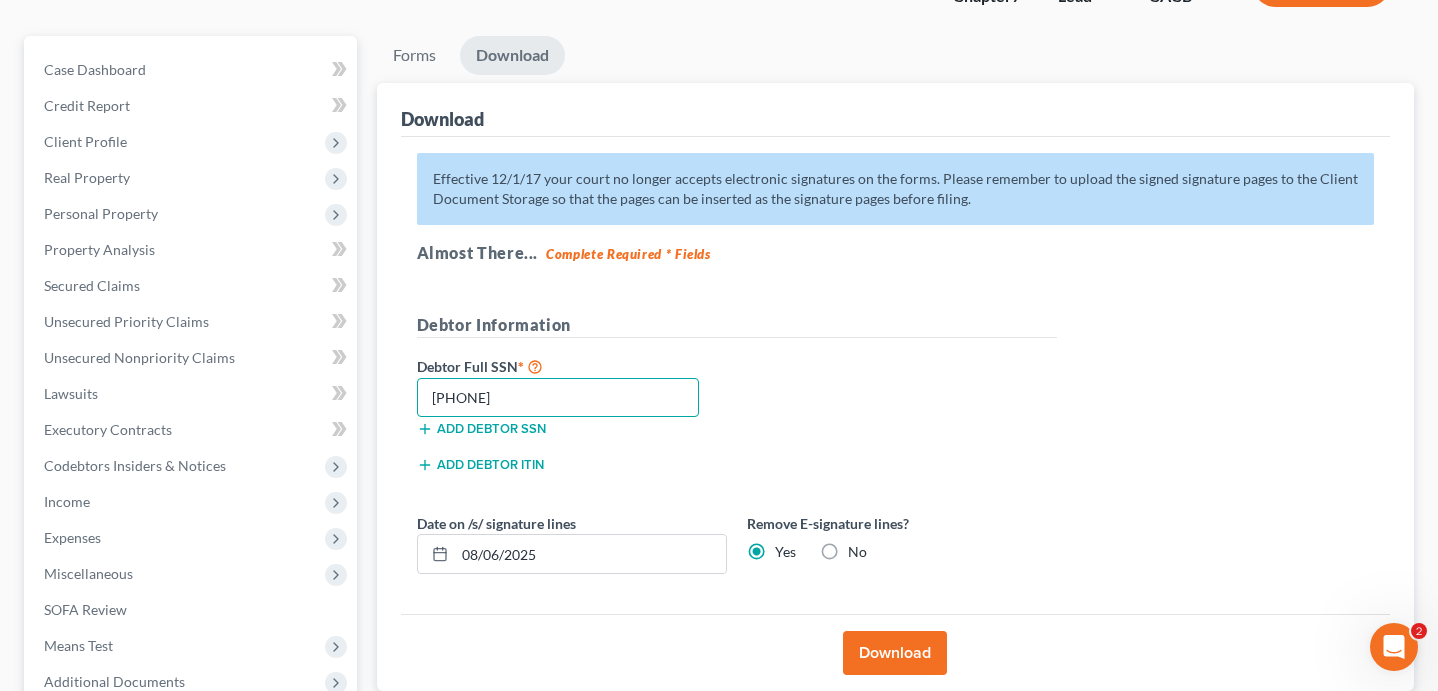 type on "[PHONE]" 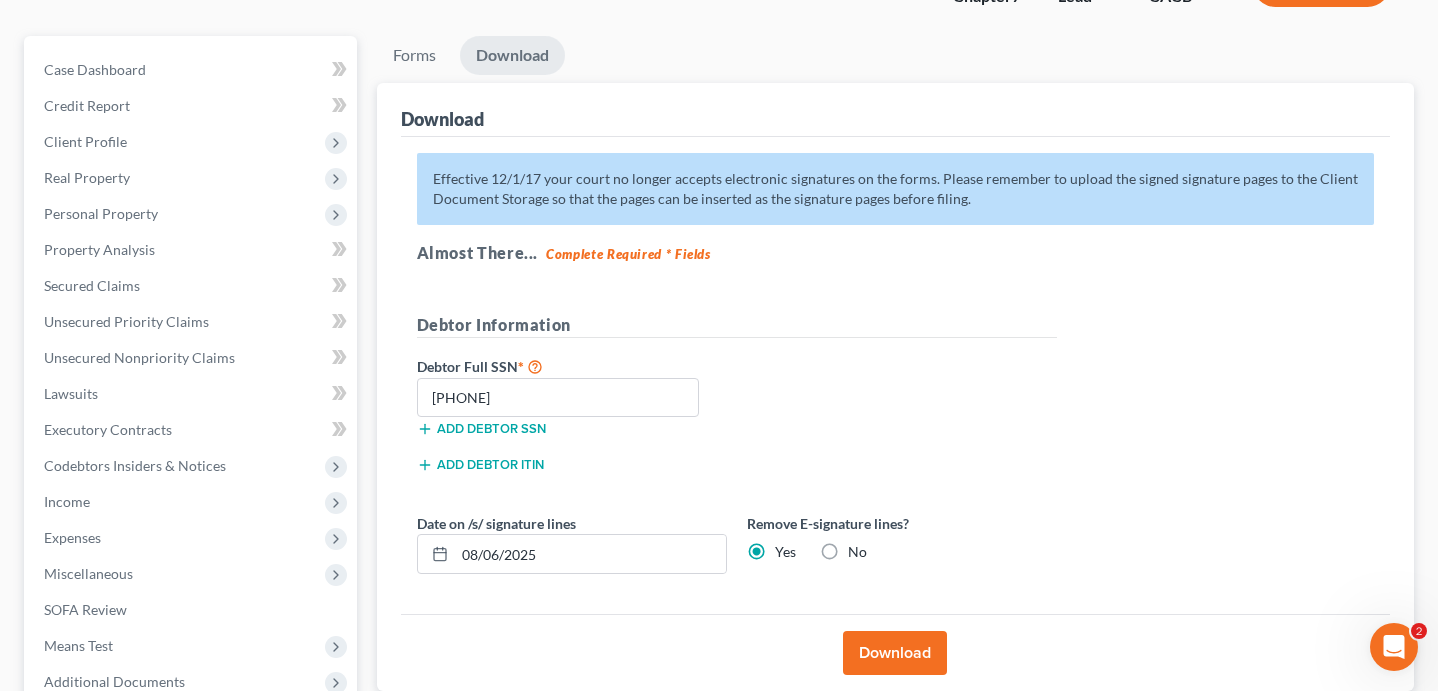 click on "Download" at bounding box center (895, 653) 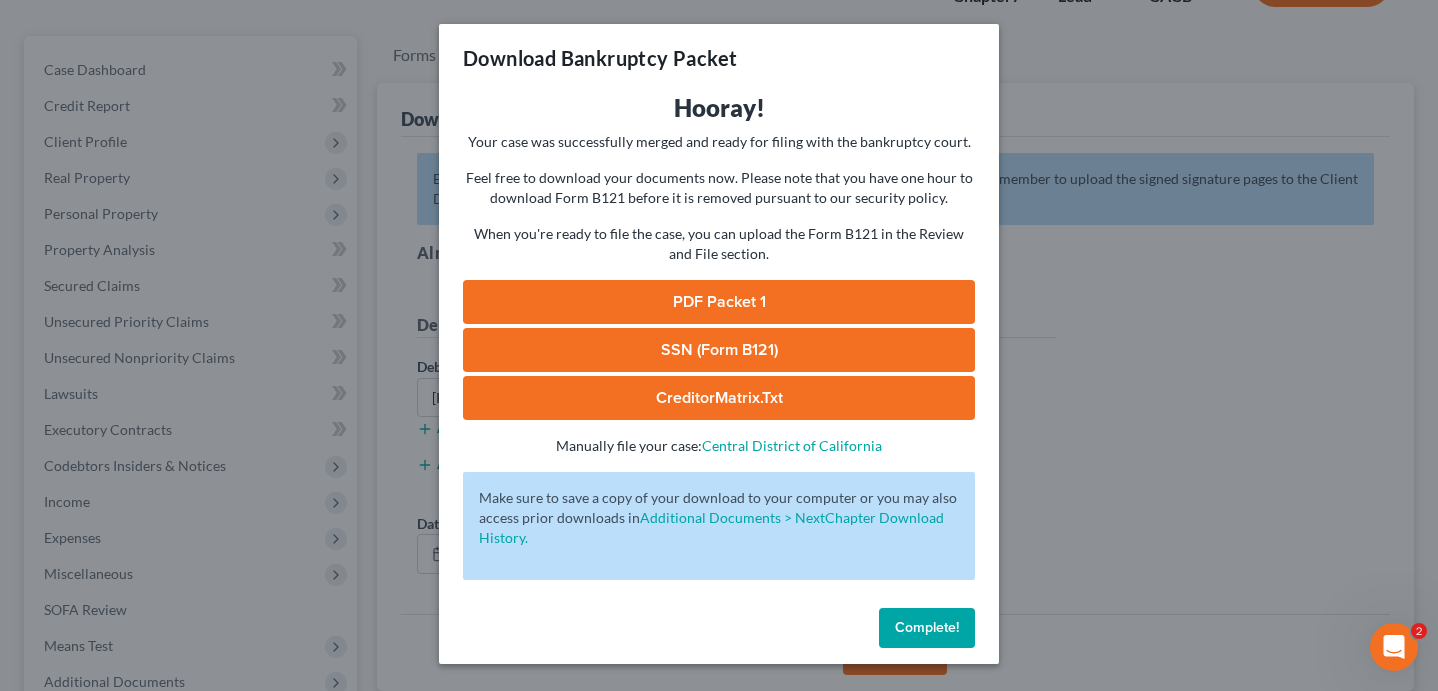 click on "PDF Packet 1" at bounding box center [719, 302] 